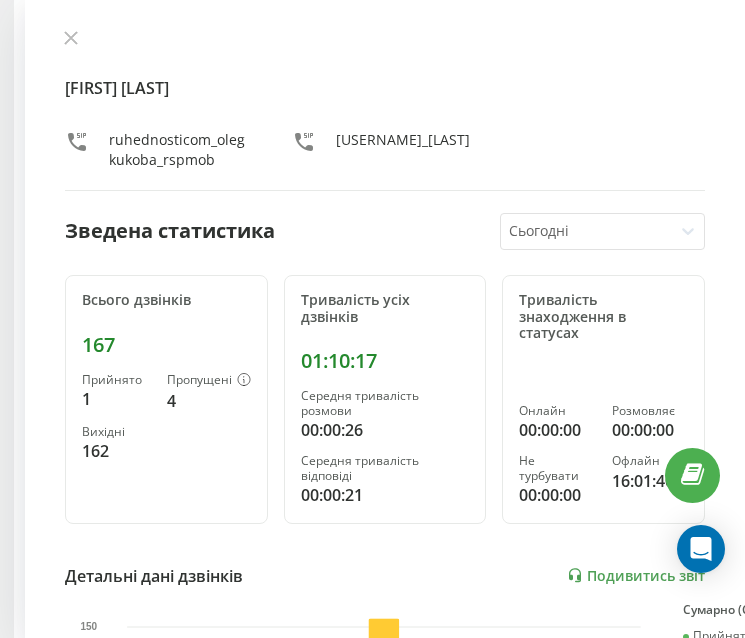 scroll, scrollTop: 1091, scrollLeft: 0, axis: vertical 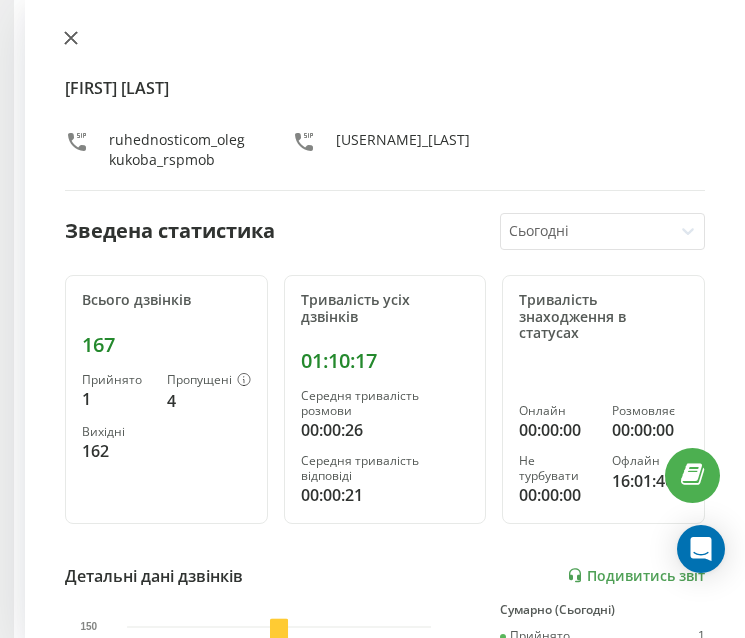 click at bounding box center (71, 39) 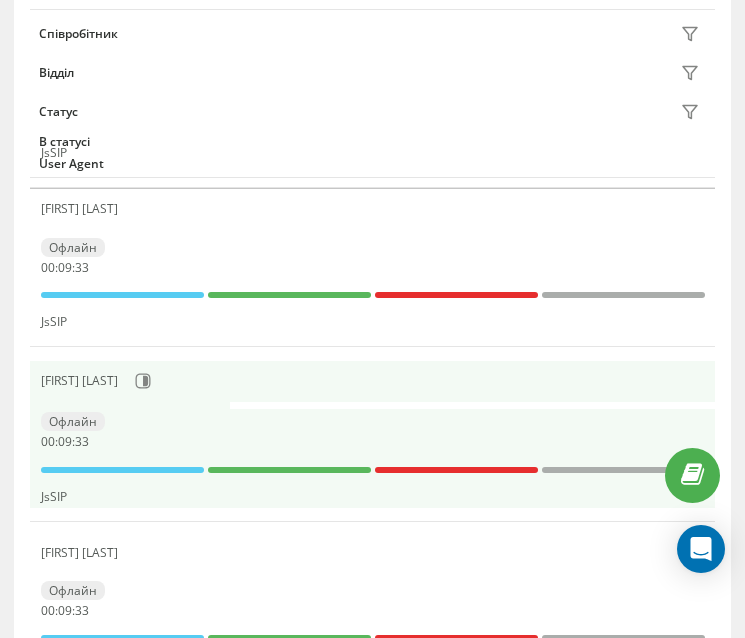 scroll, scrollTop: 1491, scrollLeft: 0, axis: vertical 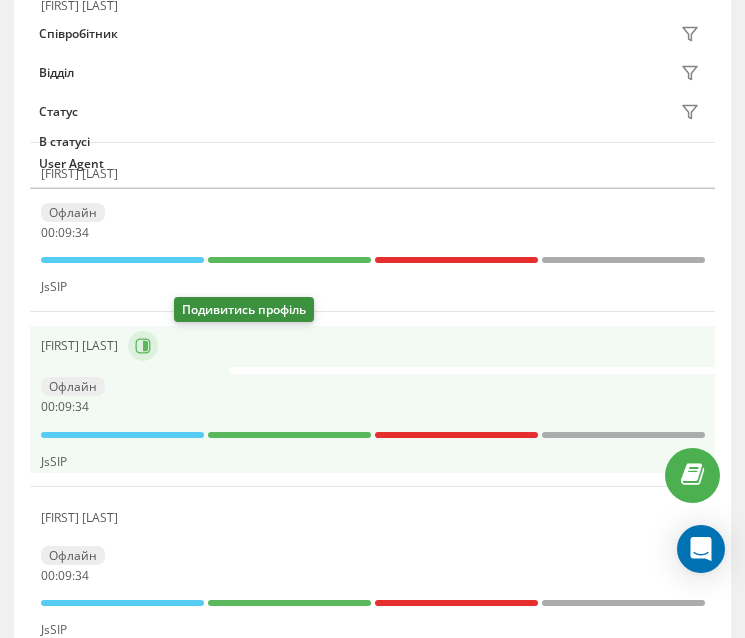 click 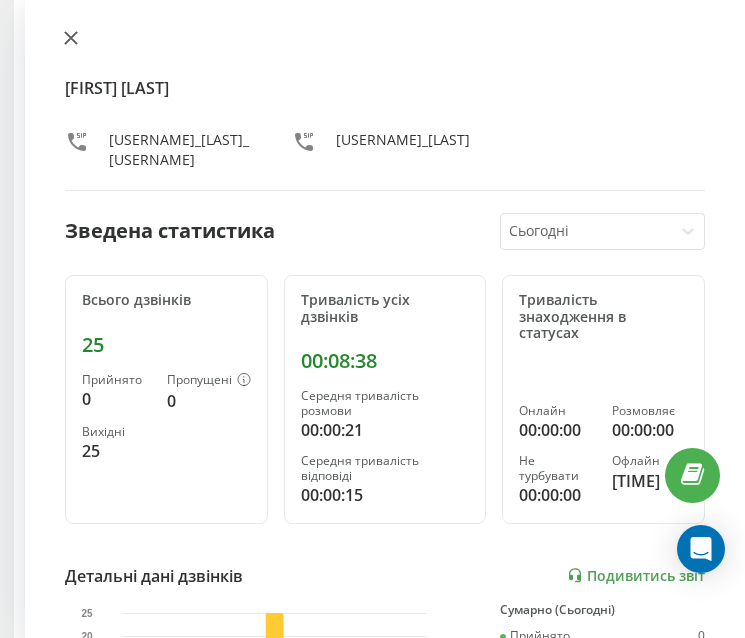 click 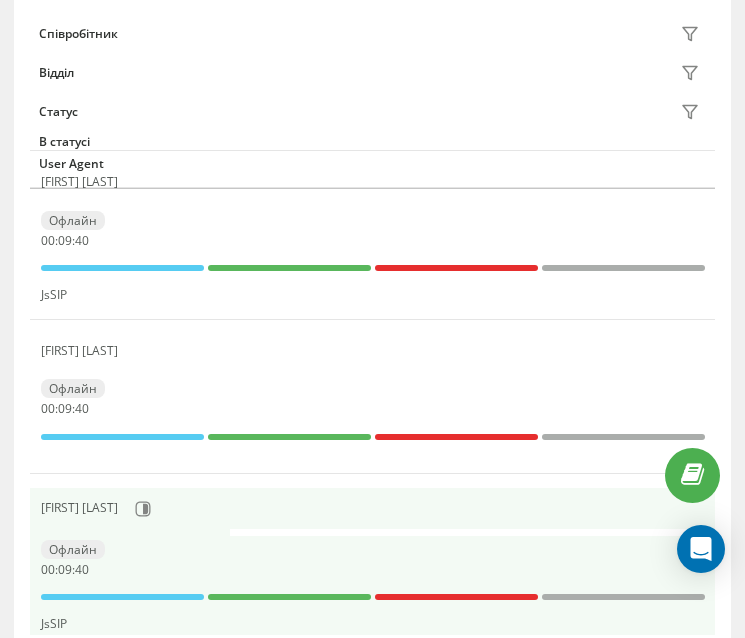 scroll, scrollTop: 2191, scrollLeft: 0, axis: vertical 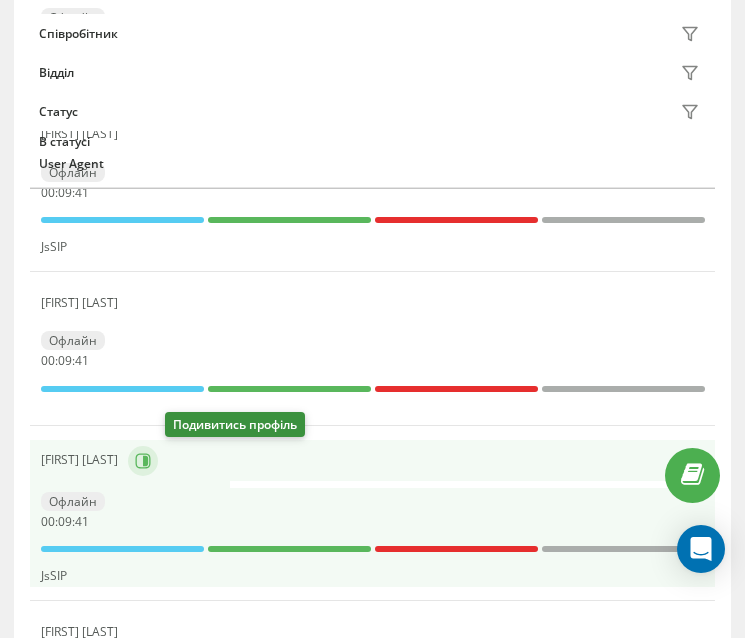 click 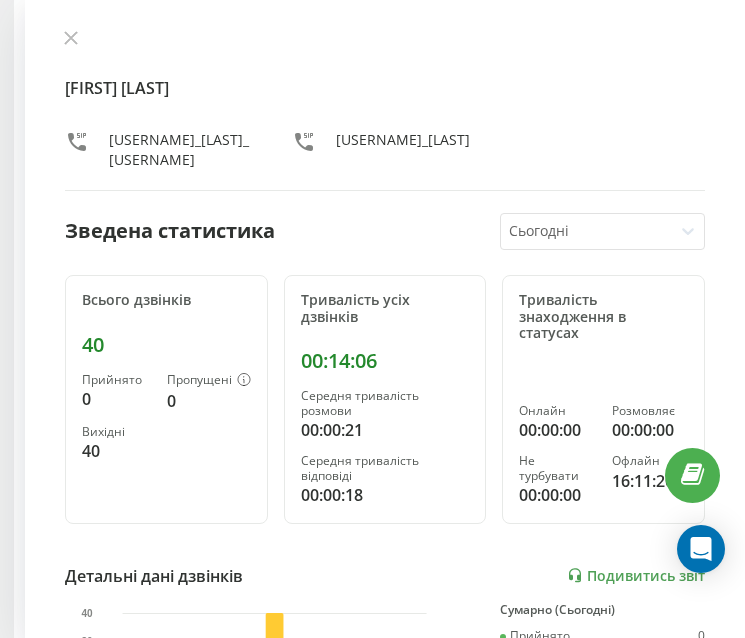 click on "[FIRST] [LAST] [USERNAME]_[LAST]_[USERNAME] [USERNAME]_[LAST] Зведена статистикаСьогодні Всього дзвінків 40 Прийнято 0 Пропущені 0 Вихідні 40 Тривалість усіх дзвінків 00:14:06 Середня тривалість розмови 00:00:21 Середня тривалість відповіді 00:00:18 Тривалість знаходження в статусах Онлайн 00:00:00 Розмовляє 00:00:00 Не турбувати 00:00:00 Офлайн 16:11:20 Детальні дані дзвінків Подивитись звіт 5 серп 0 10 20 30 40 Сумарно (Сьогодні) Прийнято 0 Пропущені 0 Вихідні 40 Подивитись деталі Детальні дані статусів 5 серп Сумарно (Сьогодні) Онлайн 00:00:00 Розмовляє 00:00:00 Не турбувати 00:00:00 Офлайн 16:11:20" at bounding box center (385, 319) 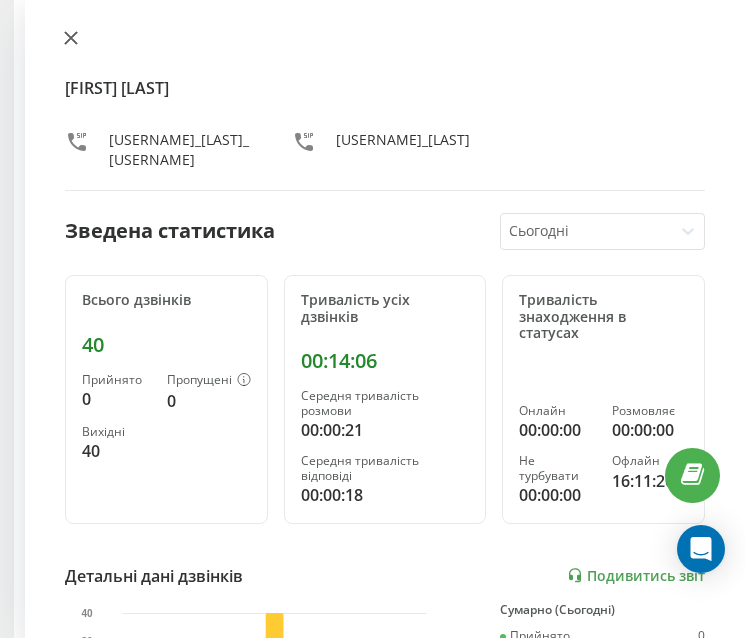click on "[FIRST] [LAST] [USERNAME]_[LAST]_[USERNAME] [USERNAME]_[LAST] Зведена статистикаСьогодні Всього дзвінків 40 Прийнято 0 Пропущені 0 Вихідні 40 Тривалість усіх дзвінків 00:14:06 Середня тривалість розмови 00:00:21 Середня тривалість відповіді 00:00:18 Тривалість знаходження в статусах Онлайн 00:00:00 Розмовляє 00:00:00 Не турбувати 00:00:00 Офлайн 16:11:20 Детальні дані дзвінків Подивитись звіт 5 серп 0 10 20 30 40 Сумарно (Сьогодні) Прийнято 0 Пропущені 0 Вихідні 40 Подивитись деталі Детальні дані статусів 5 серп Сумарно (Сьогодні) Онлайн 00:00:00 Розмовляє 00:00:00 Не турбувати 00:00:00 Офлайн 16:11:20" at bounding box center [385, 319] 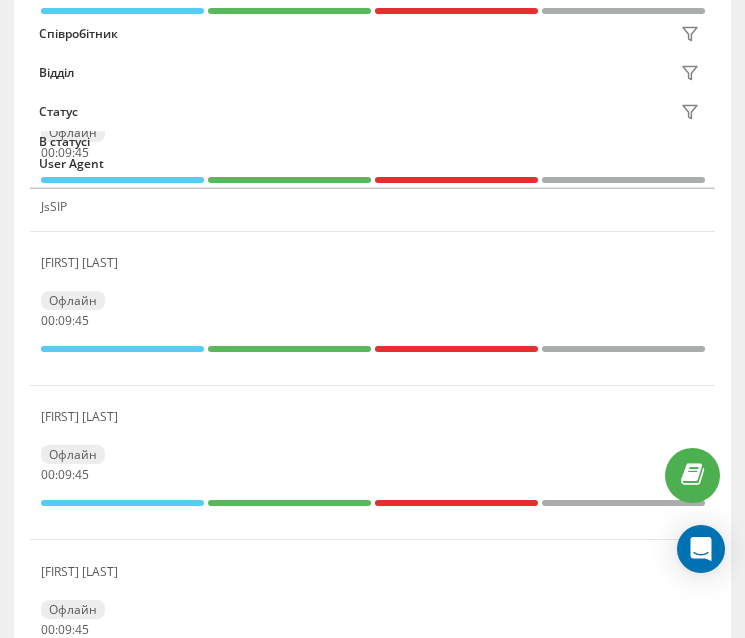 scroll, scrollTop: 3105, scrollLeft: 0, axis: vertical 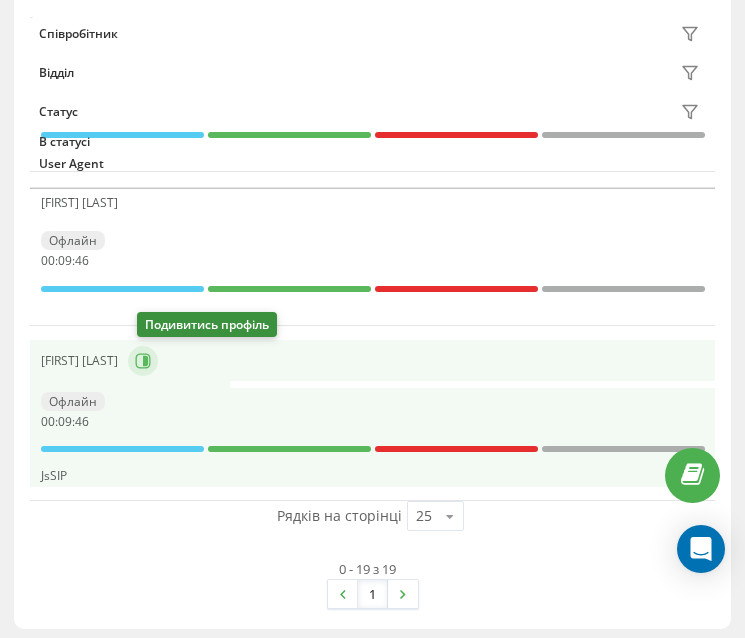 click 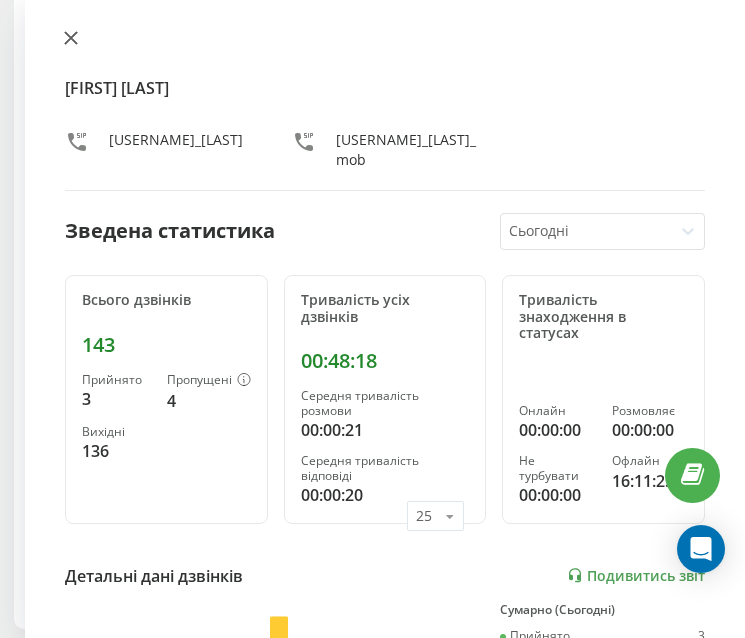 click at bounding box center [71, 39] 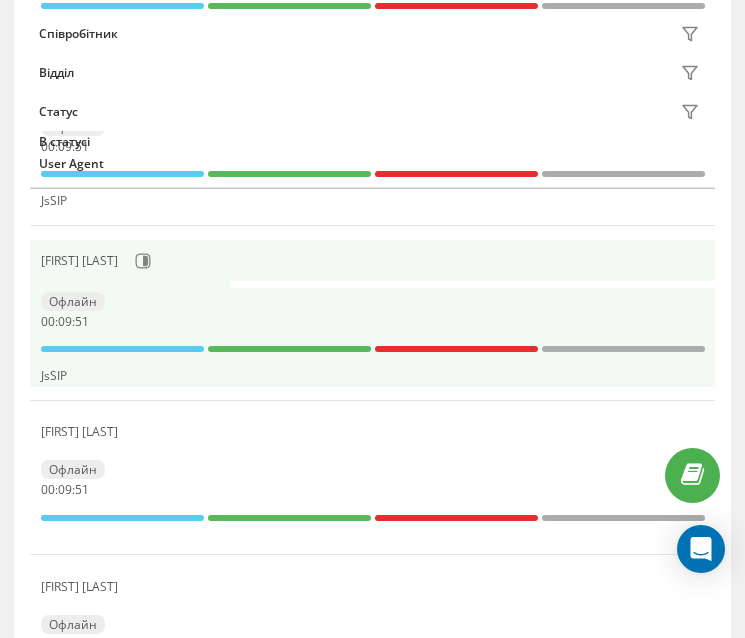 scroll, scrollTop: 2705, scrollLeft: 0, axis: vertical 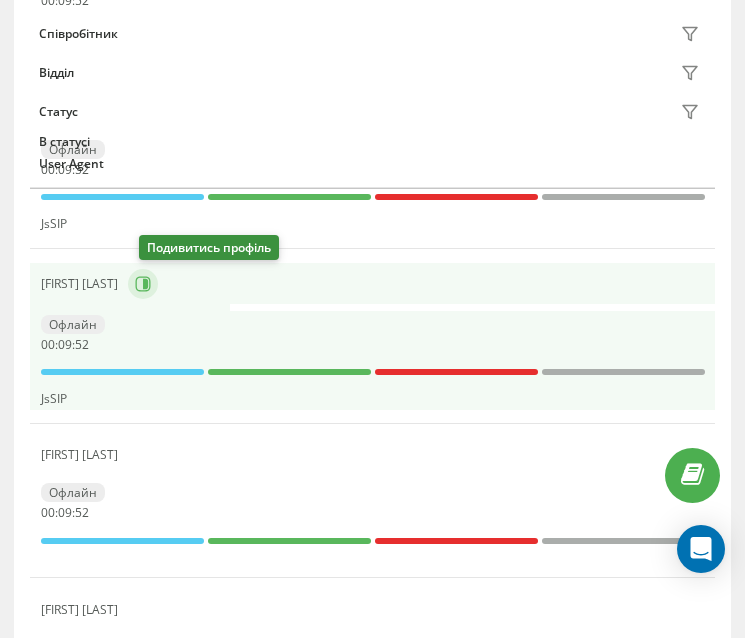 click at bounding box center (143, 284) 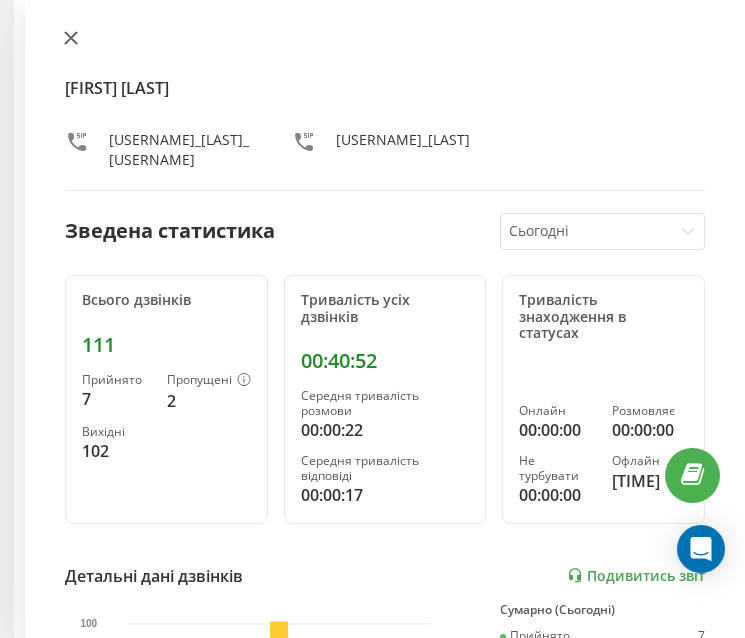 click 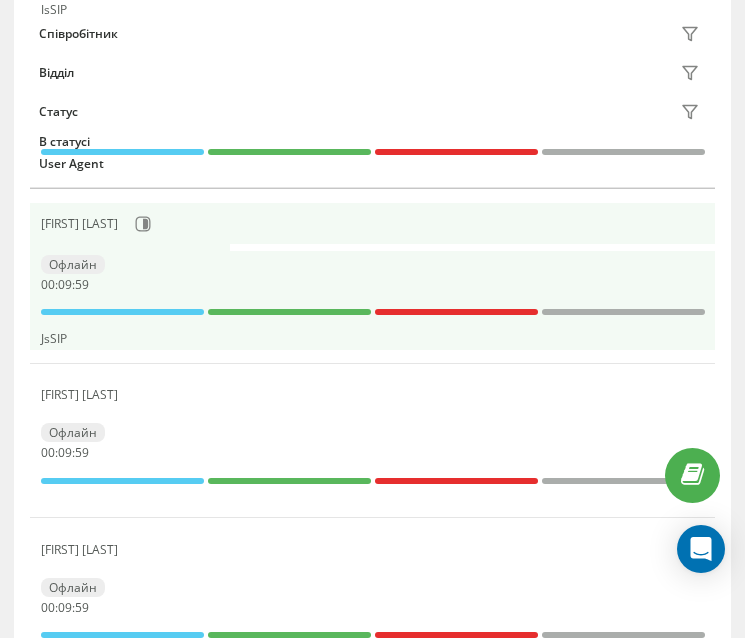 scroll, scrollTop: 2005, scrollLeft: 0, axis: vertical 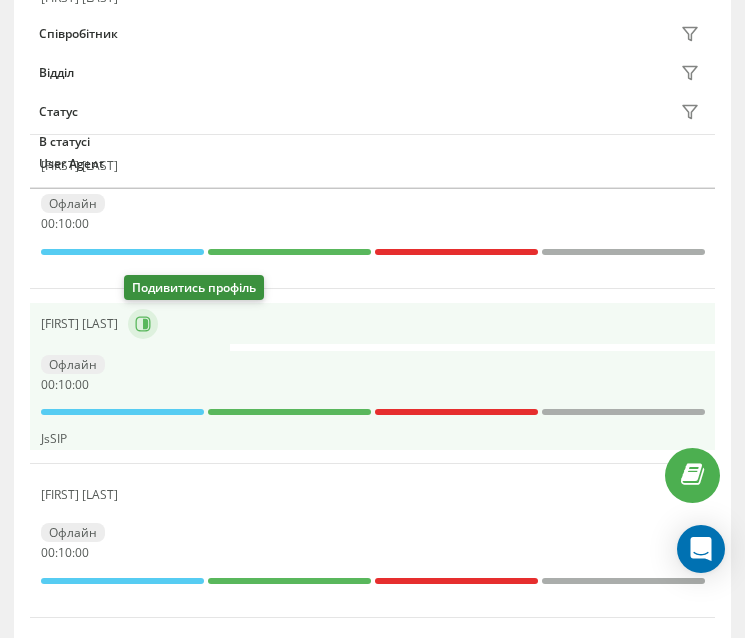 click at bounding box center (143, 324) 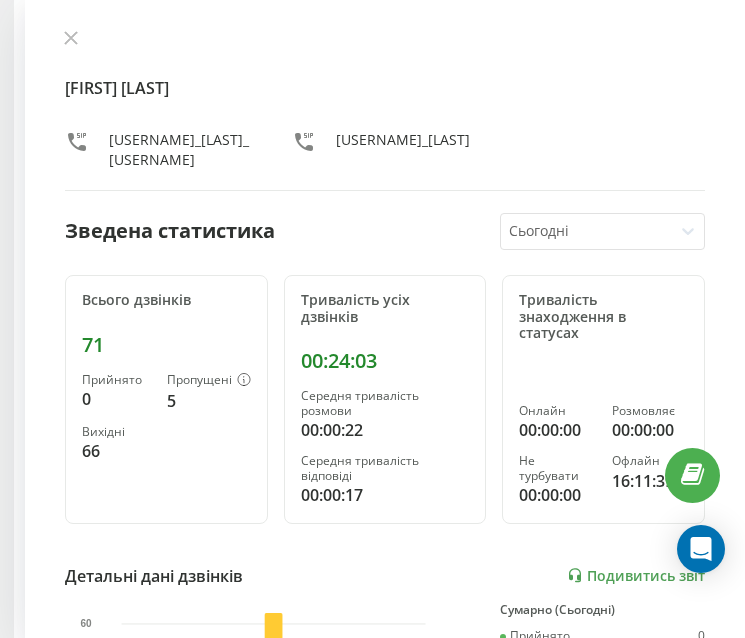 click at bounding box center (71, 39) 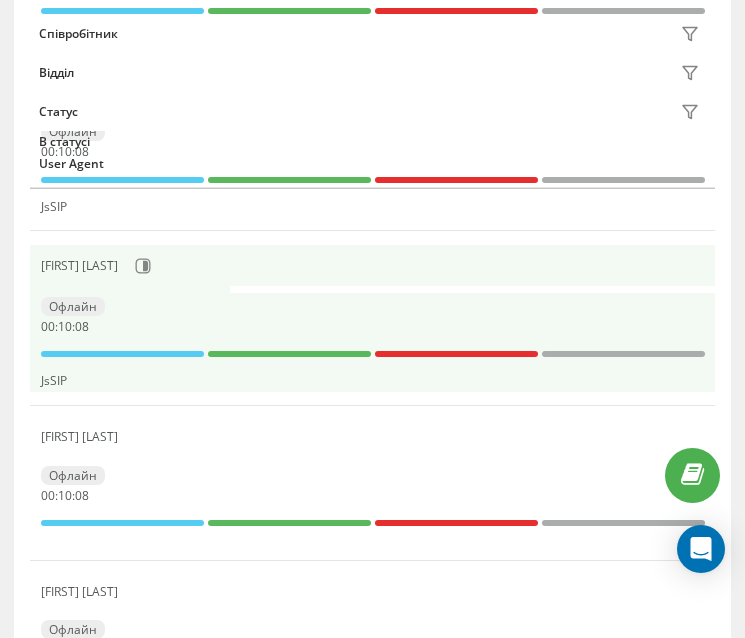 scroll, scrollTop: 1705, scrollLeft: 0, axis: vertical 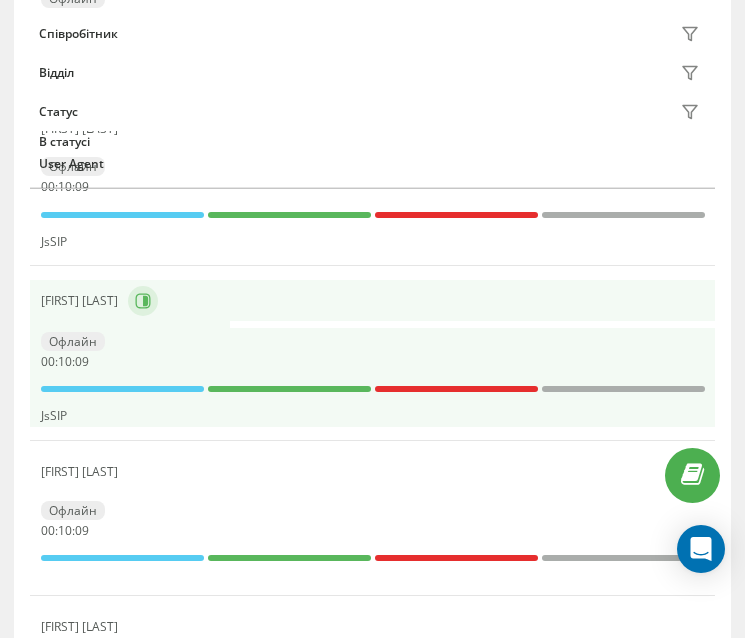 click 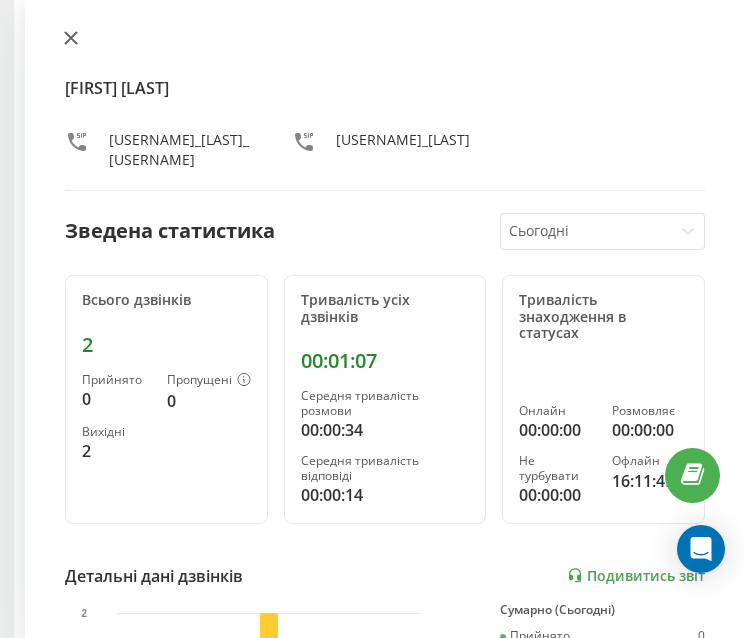 click 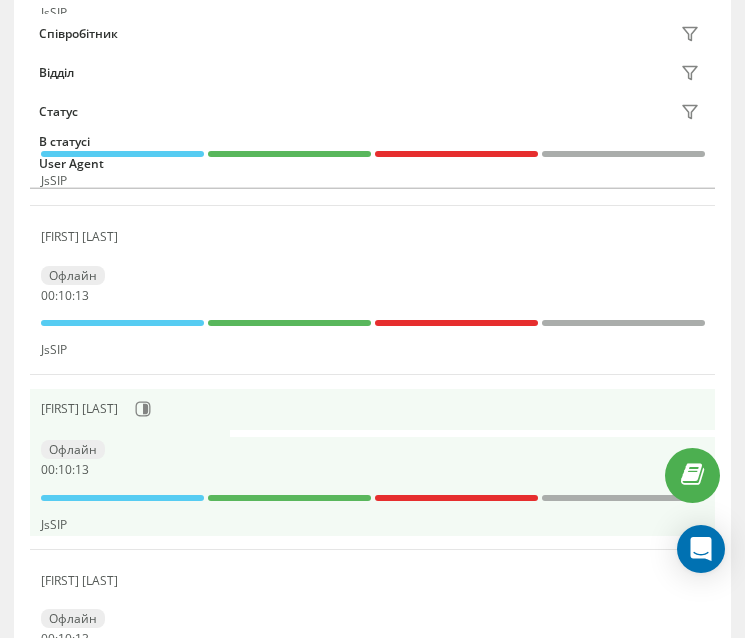 scroll, scrollTop: 1405, scrollLeft: 0, axis: vertical 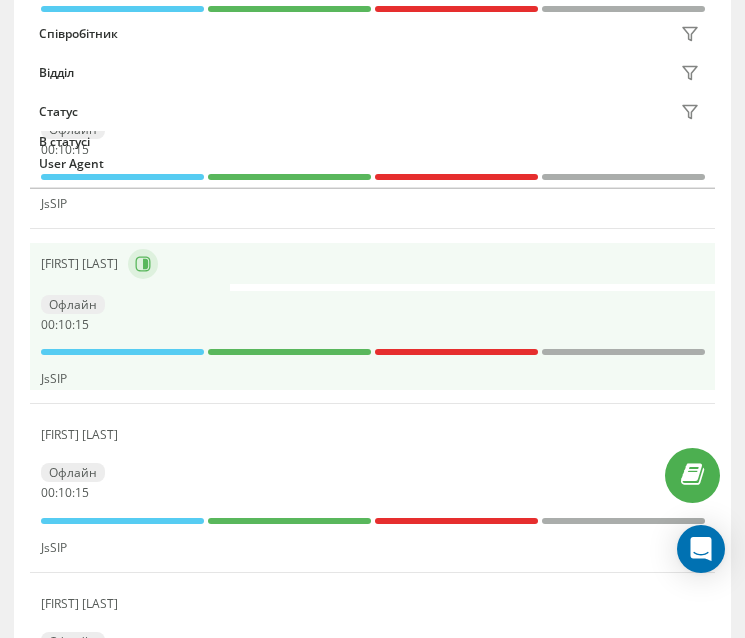 click 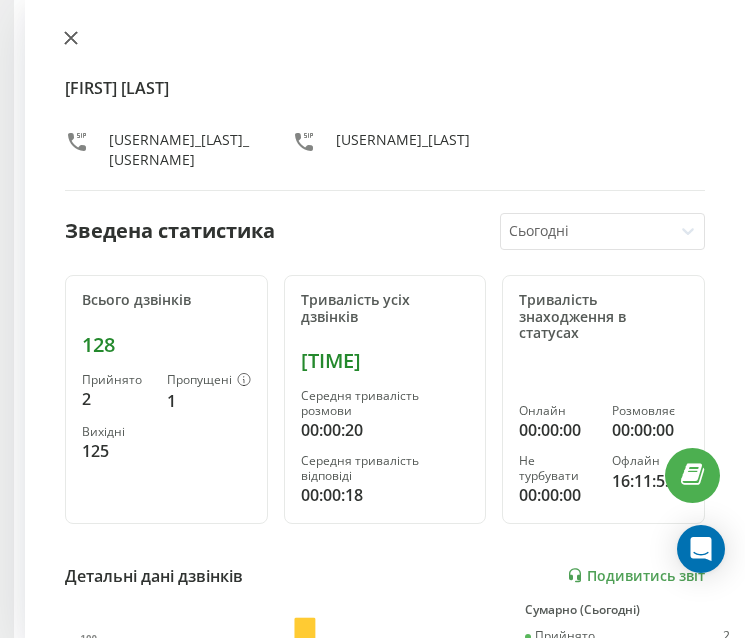 click at bounding box center (71, 39) 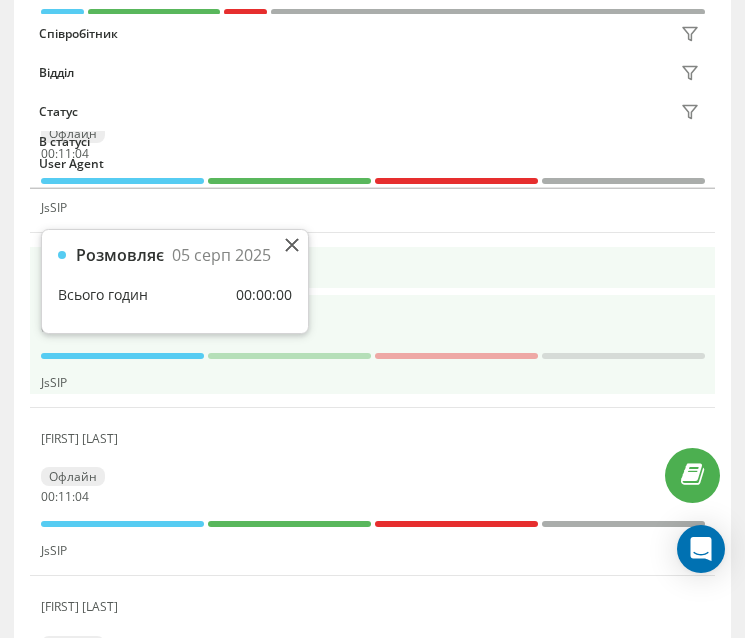 scroll, scrollTop: 605, scrollLeft: 0, axis: vertical 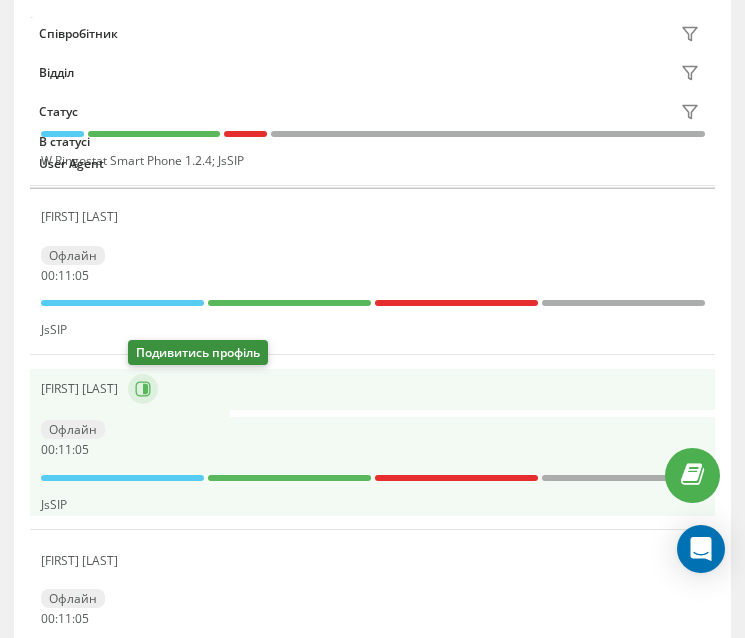 click 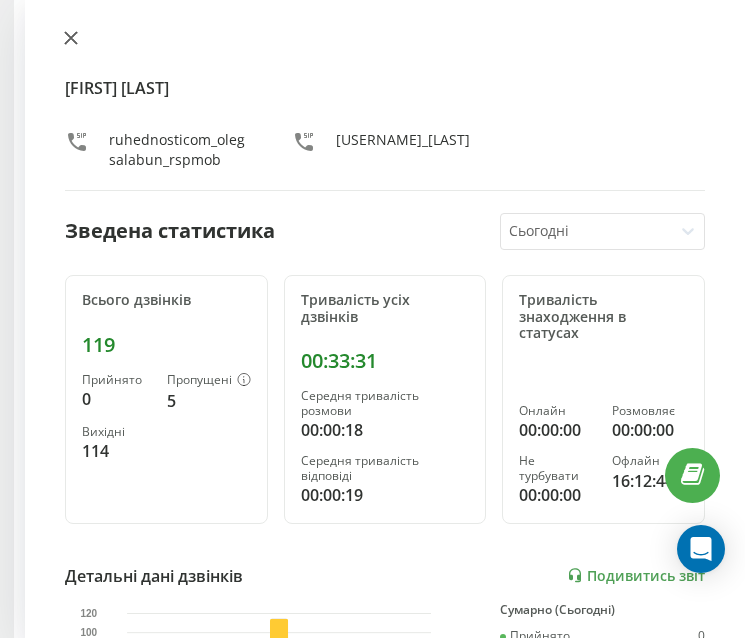 click at bounding box center (71, 39) 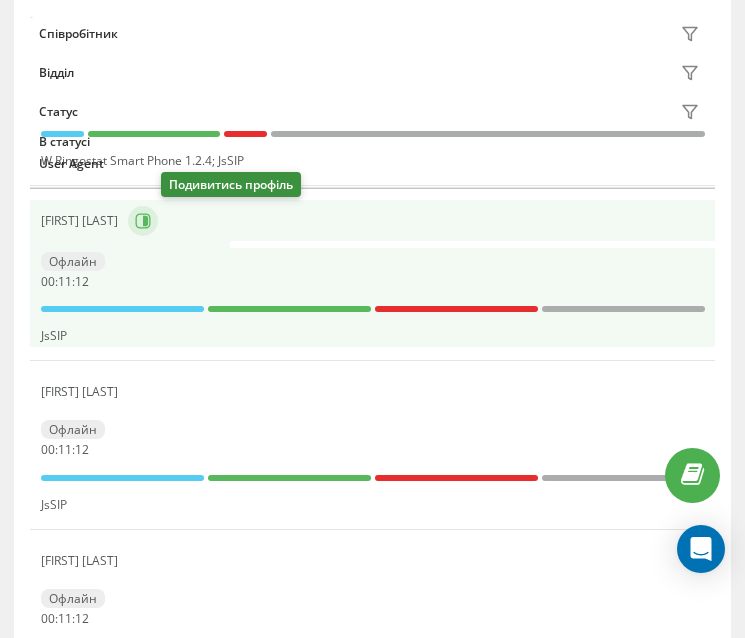 click 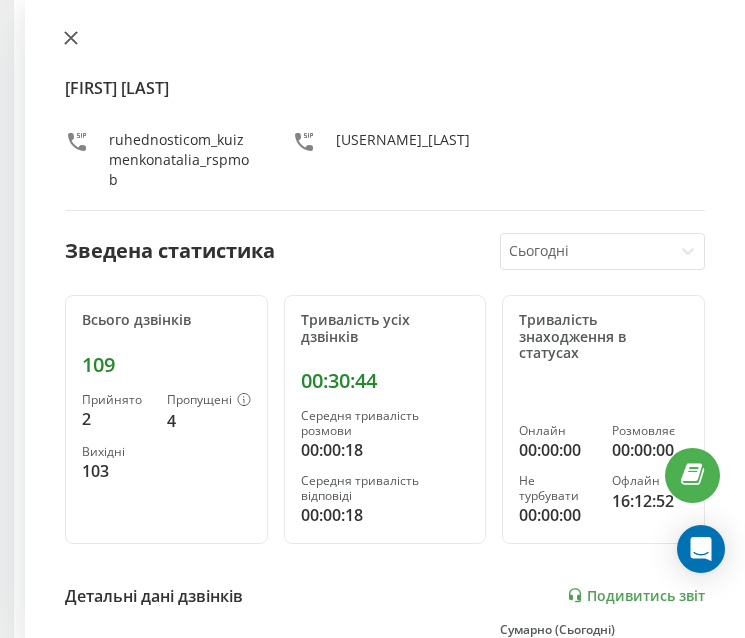 click at bounding box center [71, 39] 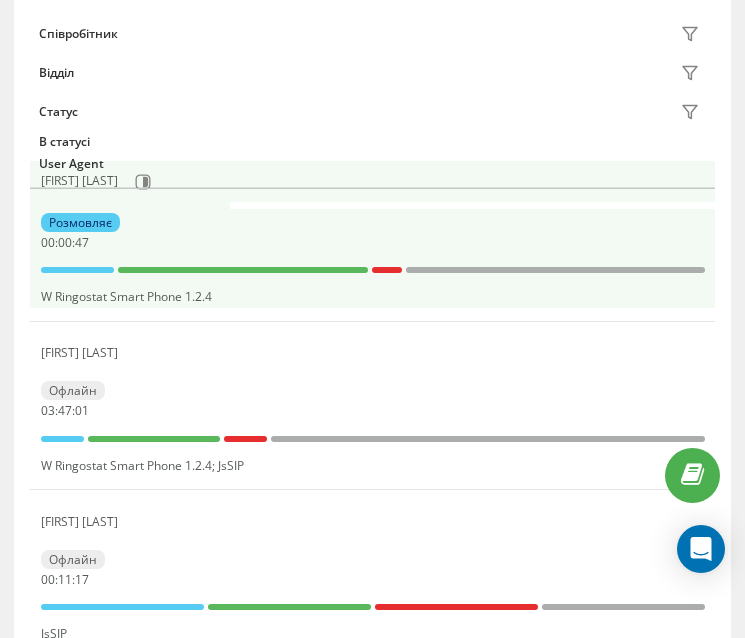 scroll, scrollTop: 205, scrollLeft: 0, axis: vertical 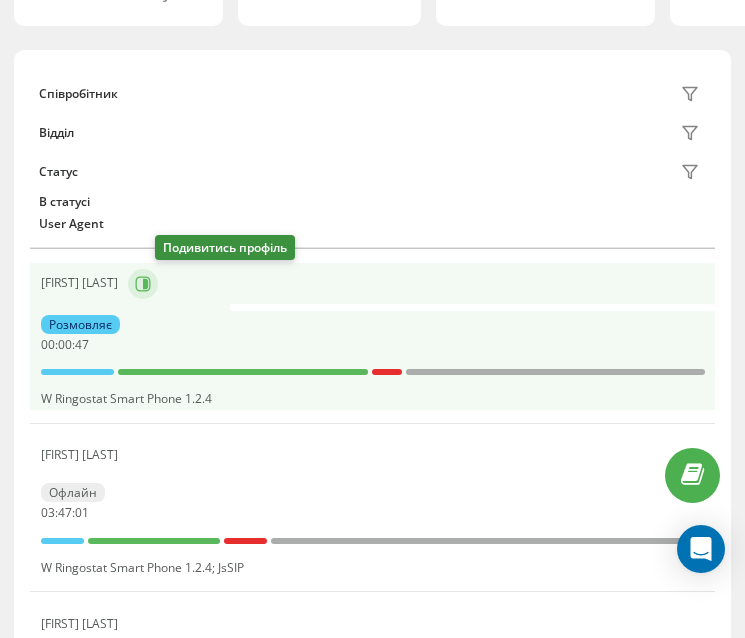 click 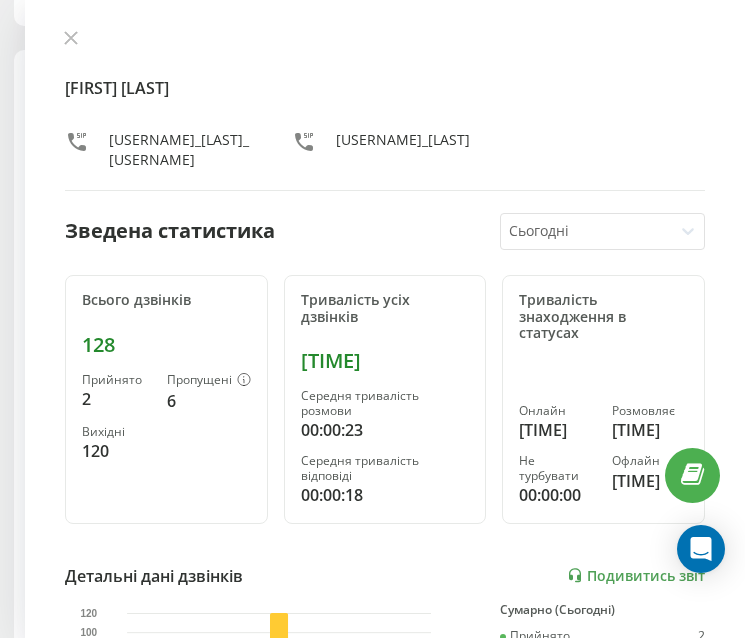 click on "[FIRST] [LAST] [USERNAME]_[LAST]_[USERNAME] [USERNAME]_[LAST] Зведена статистикаСьогодні Всього дзвінків 128 Прийнято 2 Пропущені 6 Вихідні 120 Тривалість усіх дзвінків 00:47:57 Середня тривалість розмови 00:00:23 Середня тривалість відповіді 00:00:18 Тривалість знаходження в статусах Онлайн 07:19:06 Розмовляє 01:27:18 Не турбувати 00:00:00 Офлайн 08:53:51 Детальні дані дзвінків Подивитись звіт 5 серп 0 20 40 60 80 100 120 Сумарно (Сьогодні) Прийнято 2 Пропущені 6 Вихідні 120 Подивитись деталі Детальні дані статусів 5 серп Сумарно (Сьогодні) Онлайн 07:19:06 Розмовляє 01:27:18 Не турбувати 00:00:00 Офлайн 08:53:51" at bounding box center (385, 319) 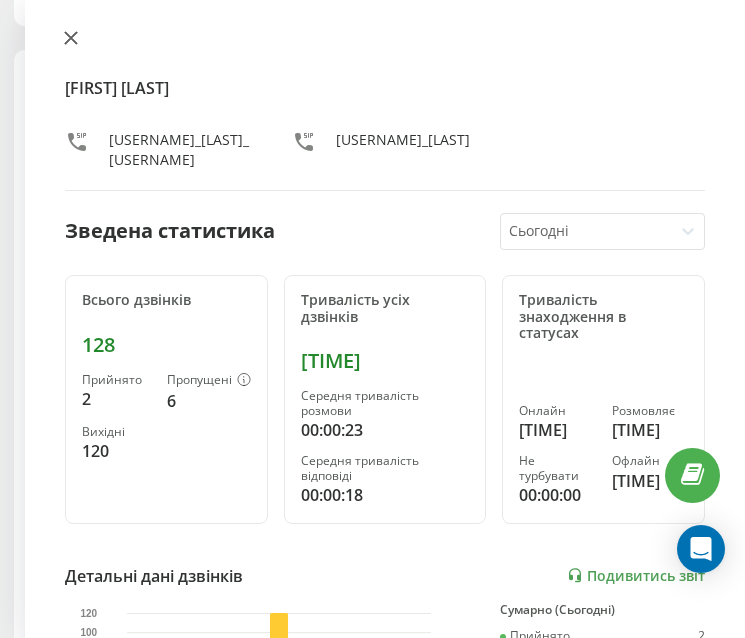 click at bounding box center [71, 39] 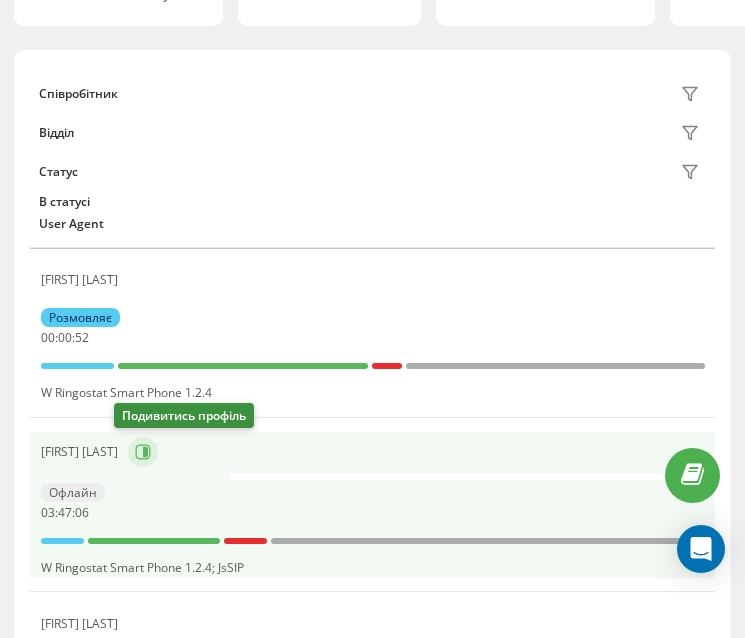 click 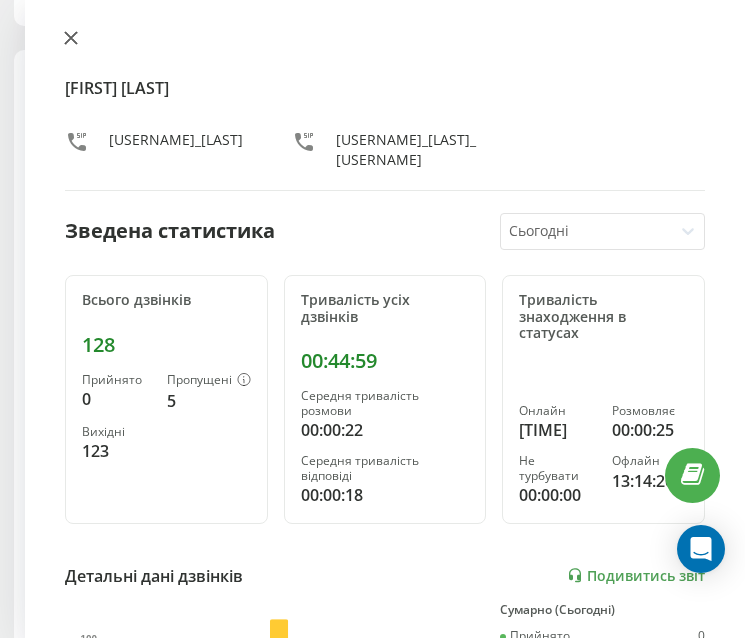 click at bounding box center (71, 39) 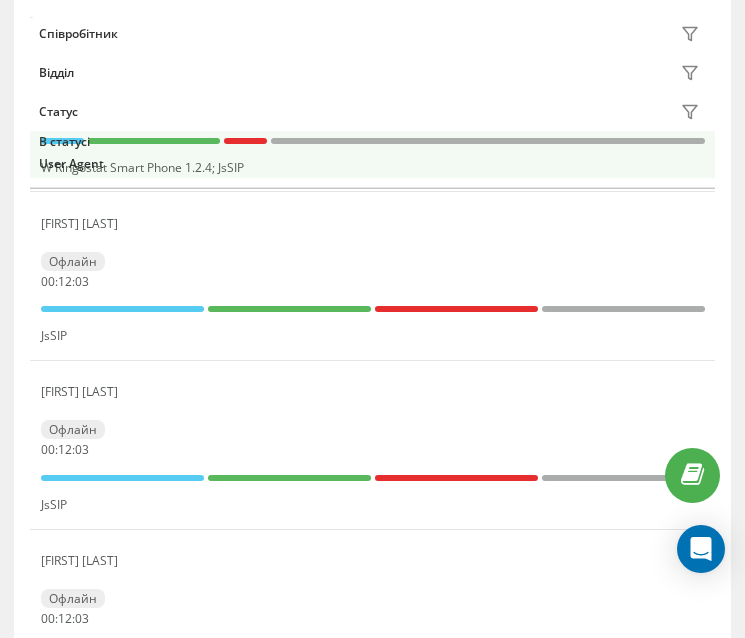 scroll, scrollTop: 705, scrollLeft: 0, axis: vertical 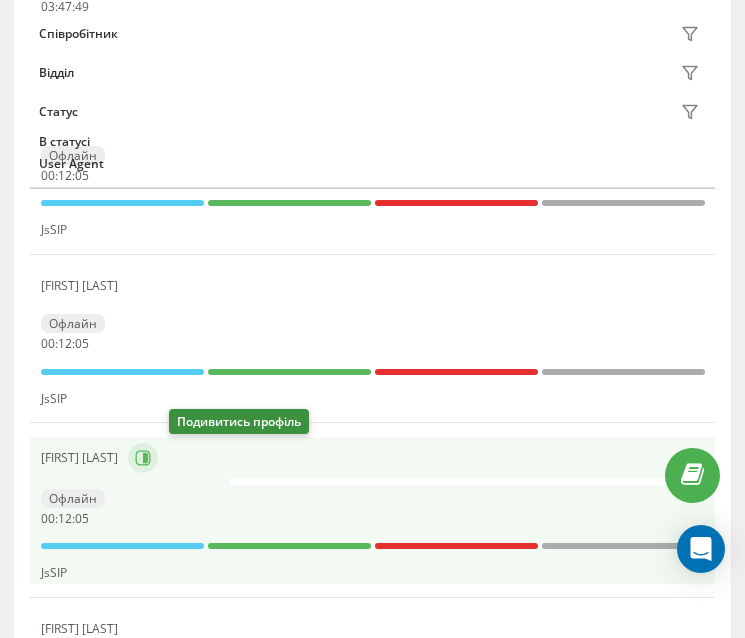 click 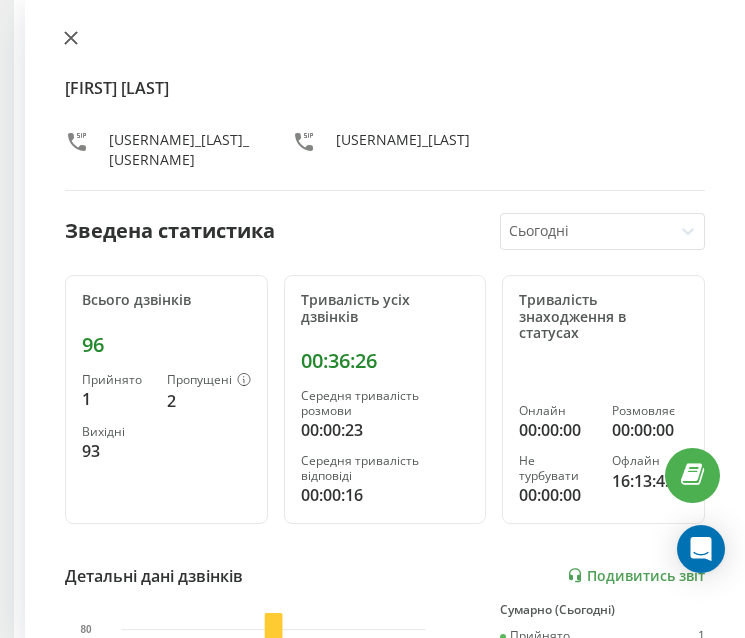 click 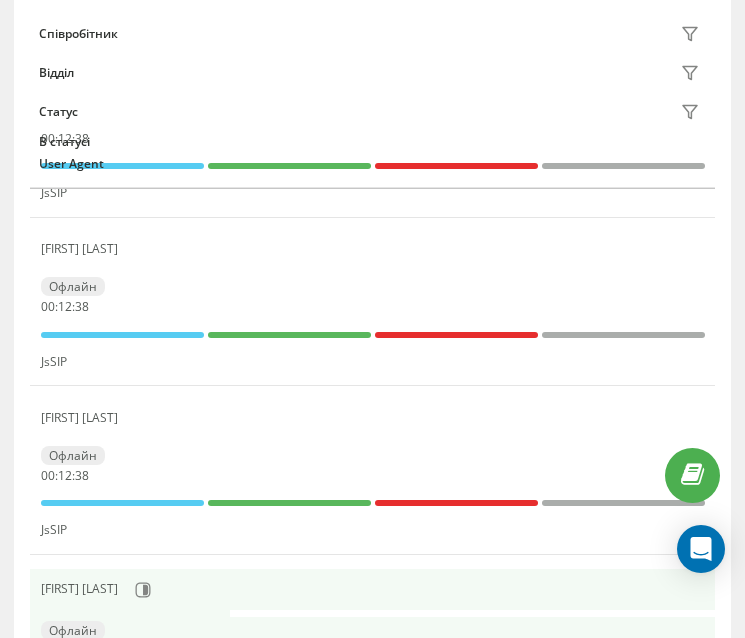 scroll, scrollTop: 805, scrollLeft: 0, axis: vertical 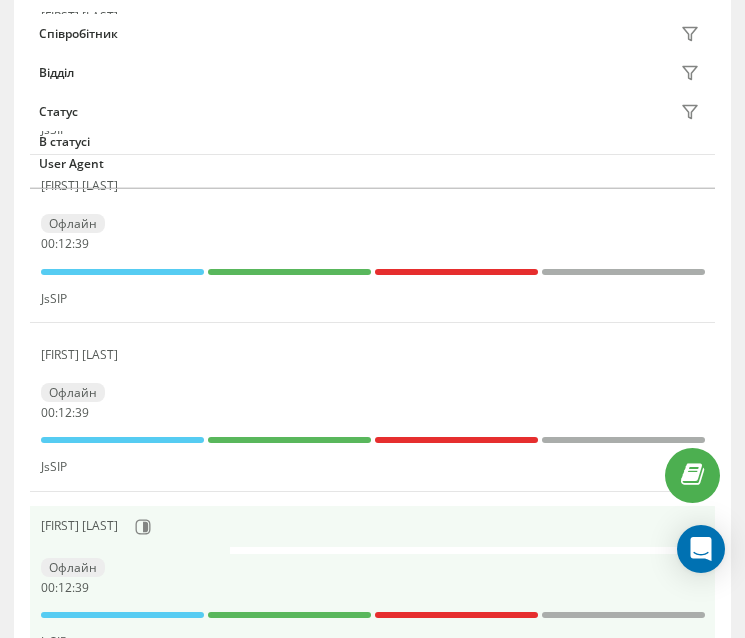 click on "[FIRST] [LAST]" at bounding box center [373, 527] 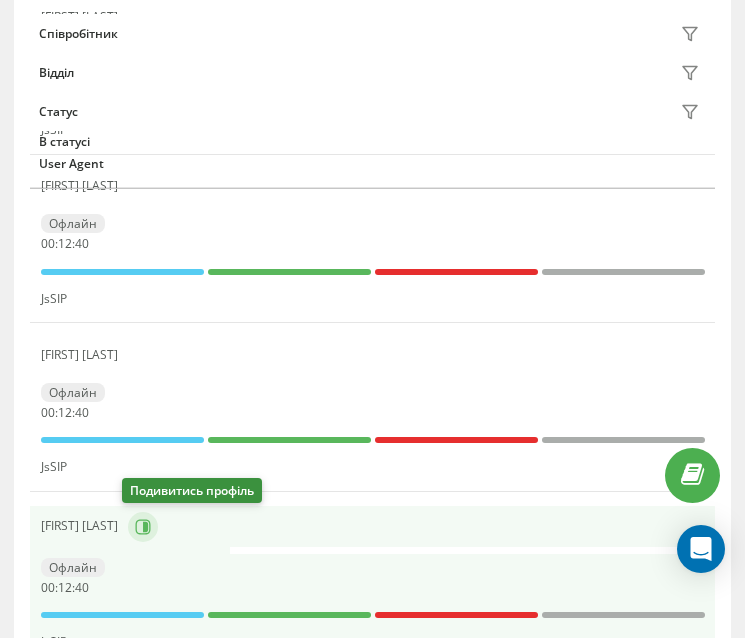 click 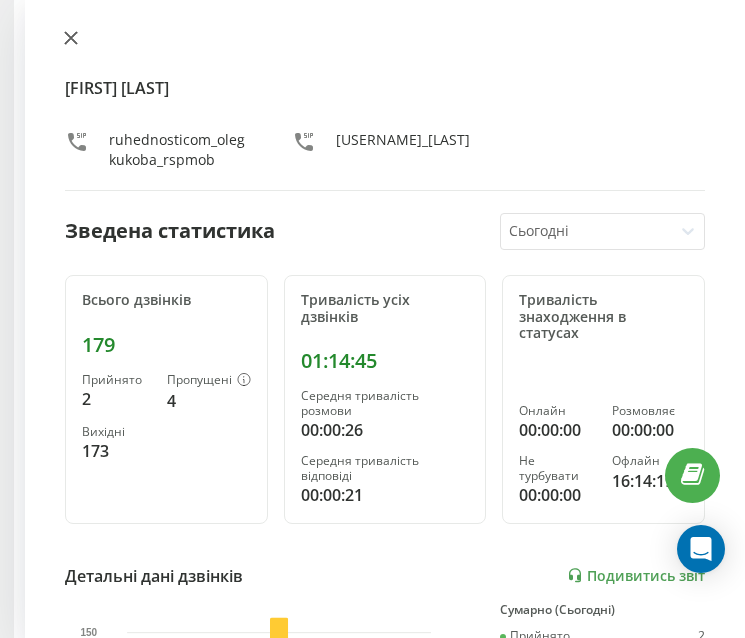 click at bounding box center (71, 39) 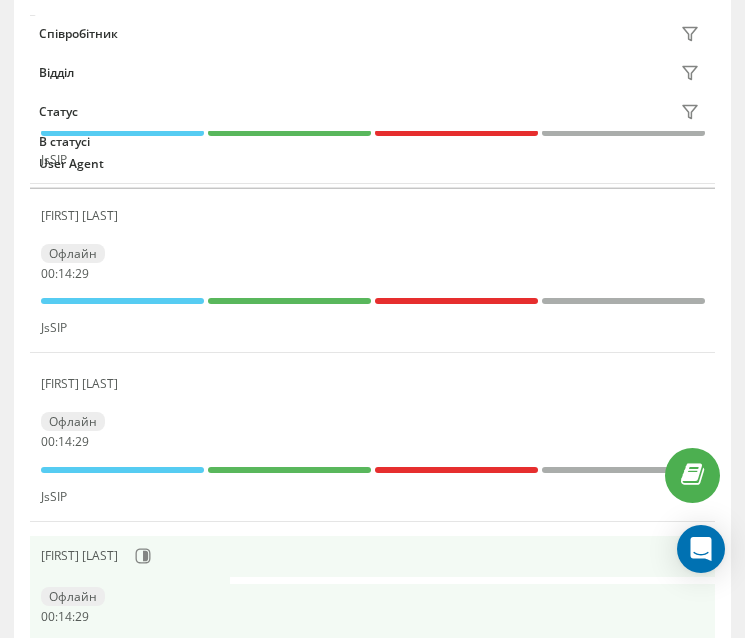 scroll, scrollTop: 1005, scrollLeft: 0, axis: vertical 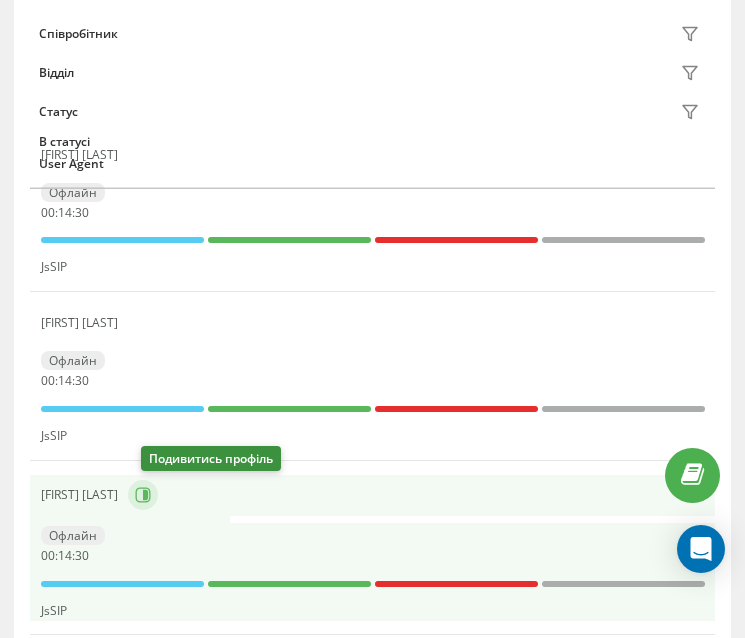 click 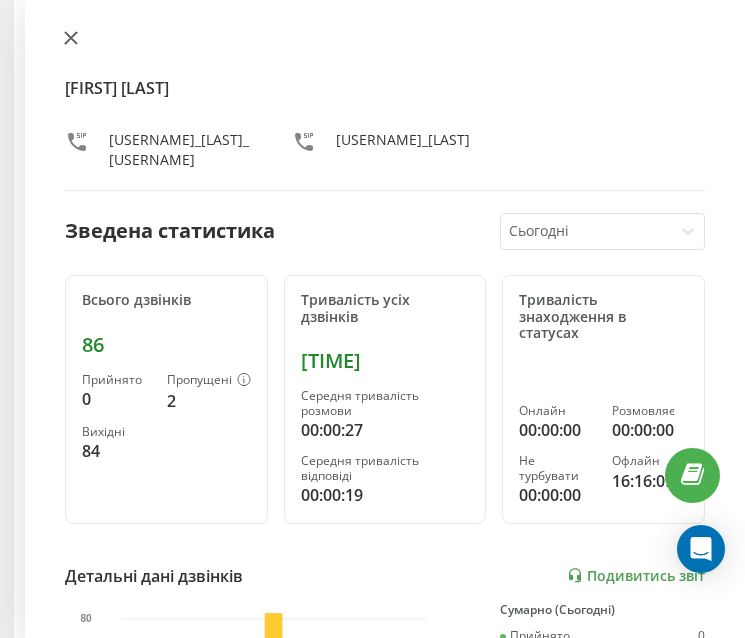 click at bounding box center (71, 39) 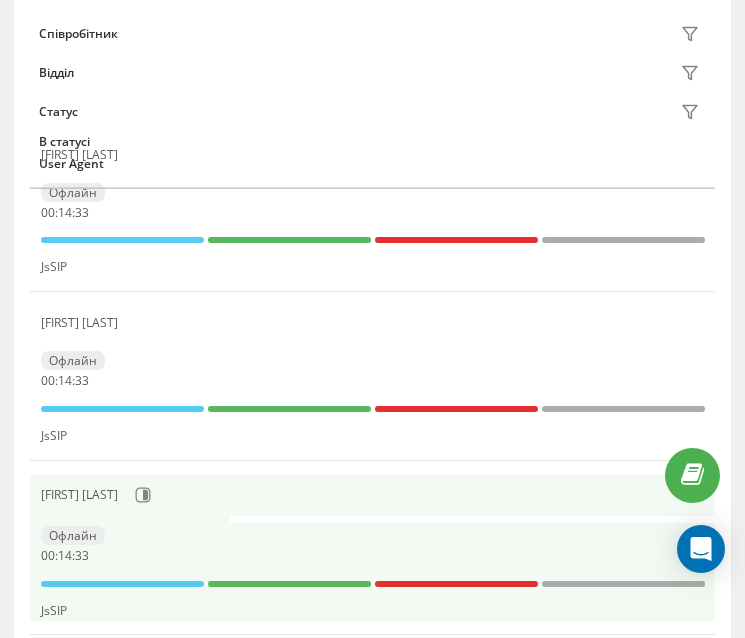 scroll, scrollTop: 805, scrollLeft: 0, axis: vertical 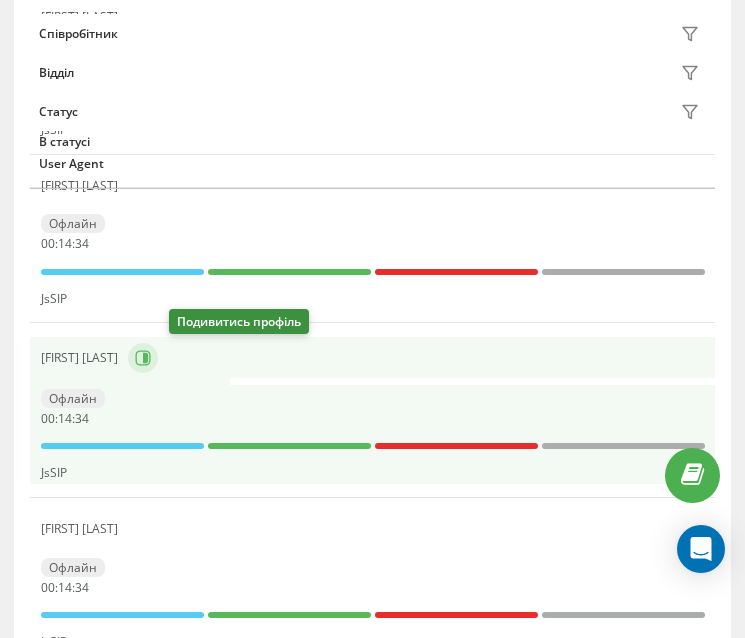 click 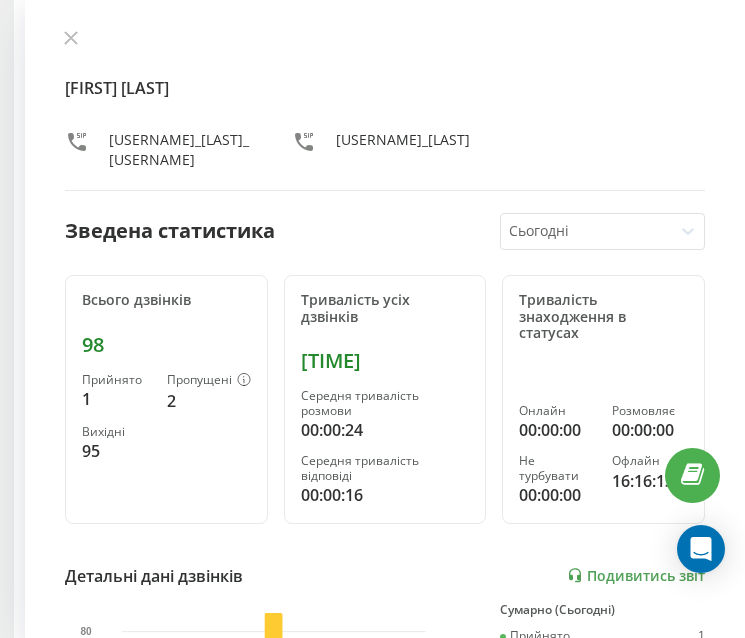 click on "[FIRST] [LAST] [USERNAME]_[LAST]_[USERNAME] [USERNAME]_[LAST]" at bounding box center [385, 110] 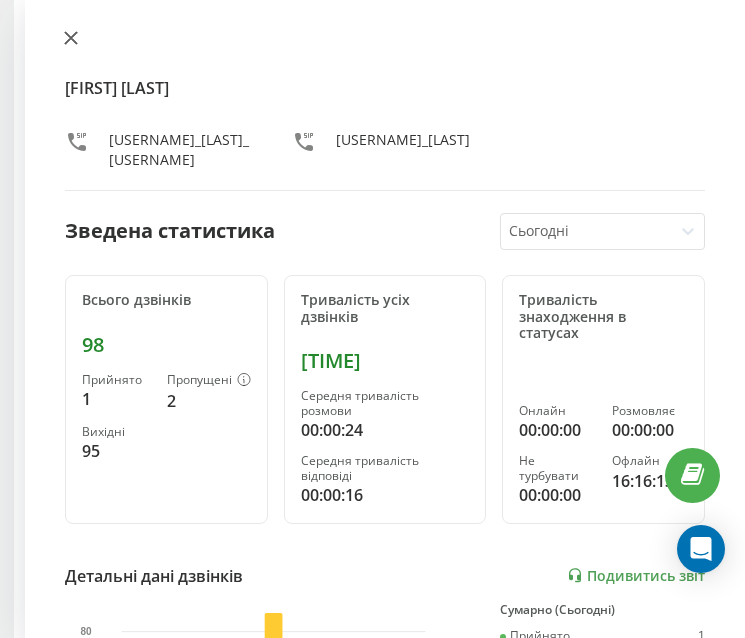 click at bounding box center [71, 39] 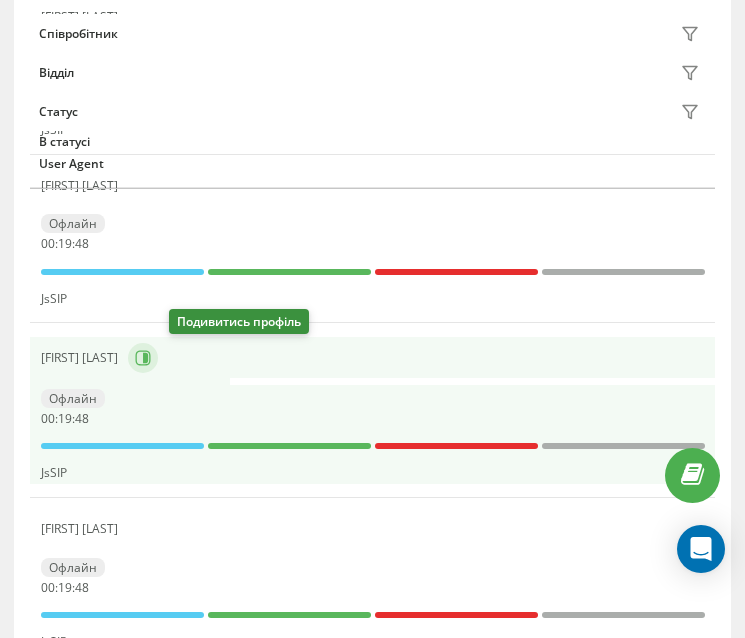 click at bounding box center (143, 358) 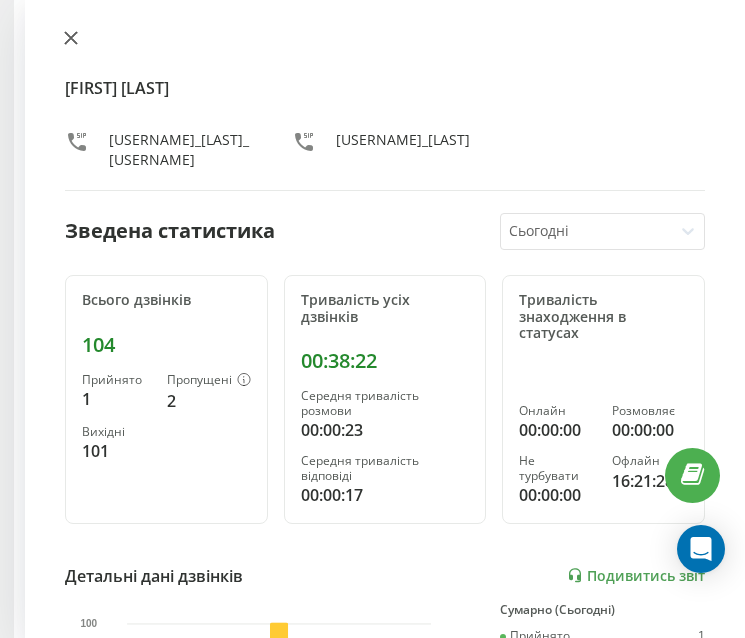 click 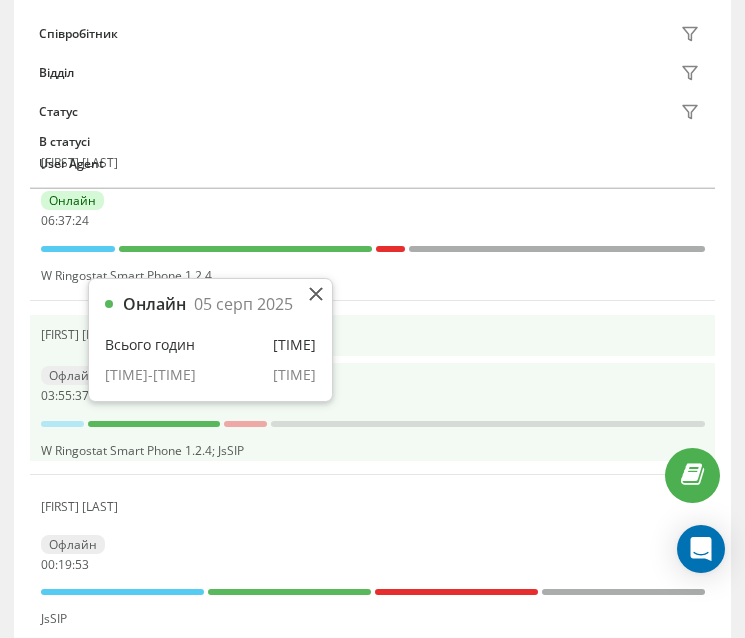 scroll, scrollTop: 205, scrollLeft: 0, axis: vertical 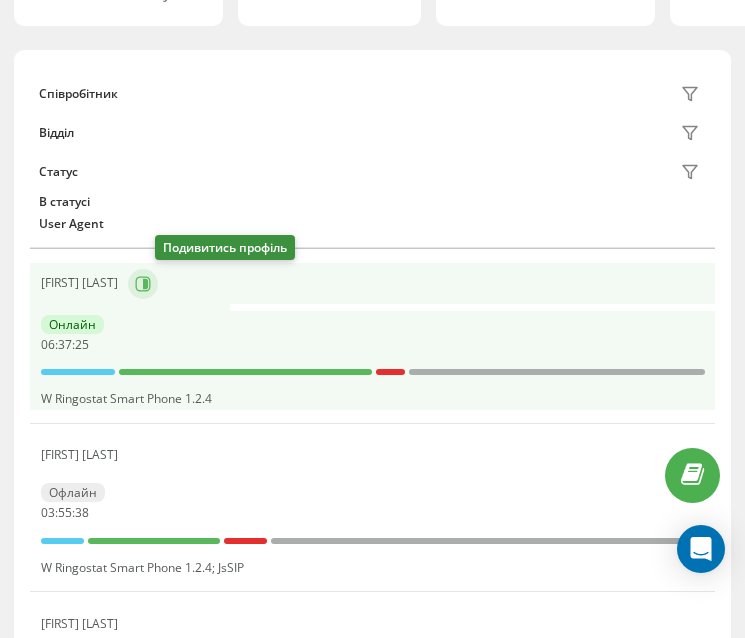 click 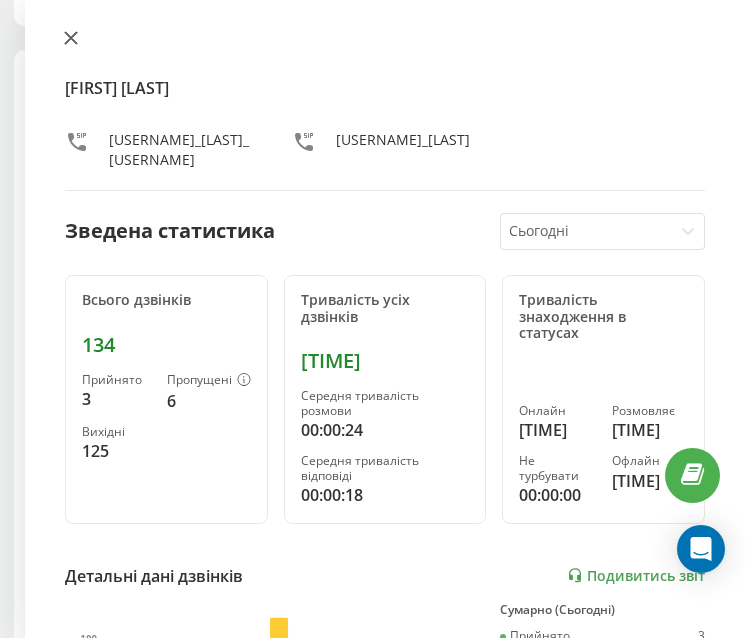 click at bounding box center [71, 39] 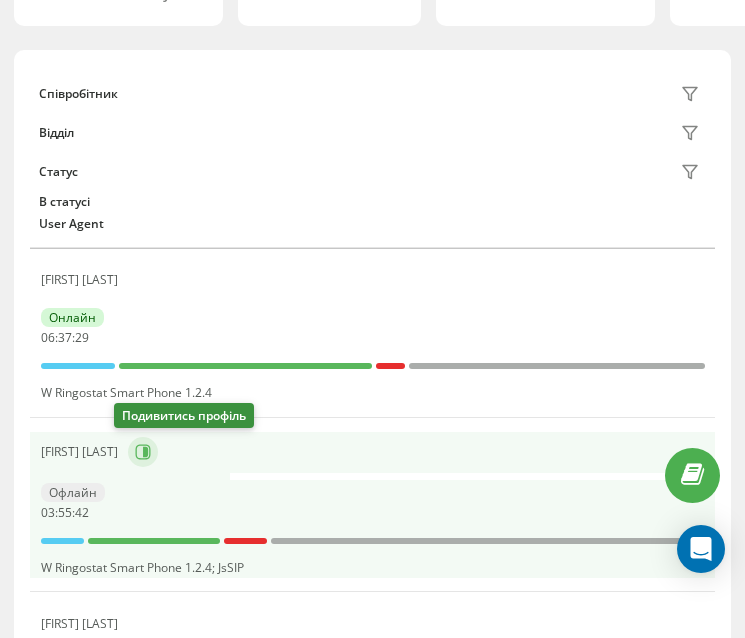 click at bounding box center (143, 452) 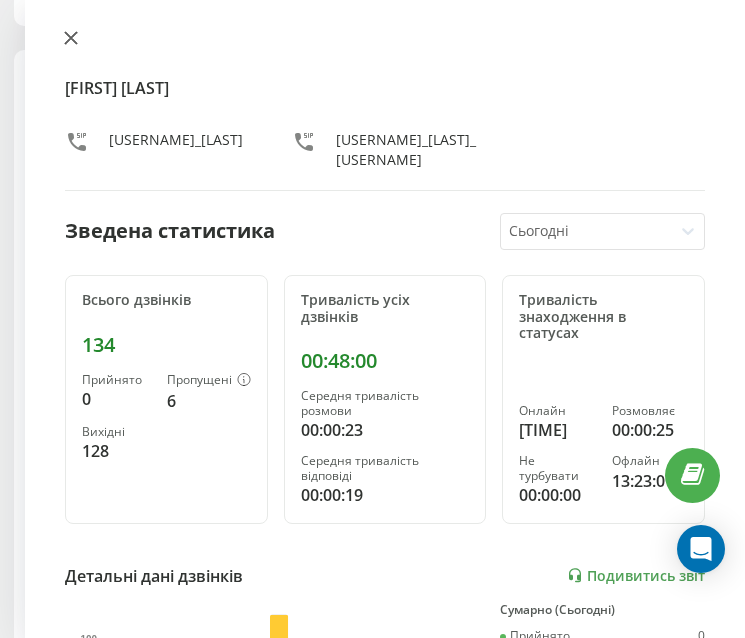 click at bounding box center [71, 39] 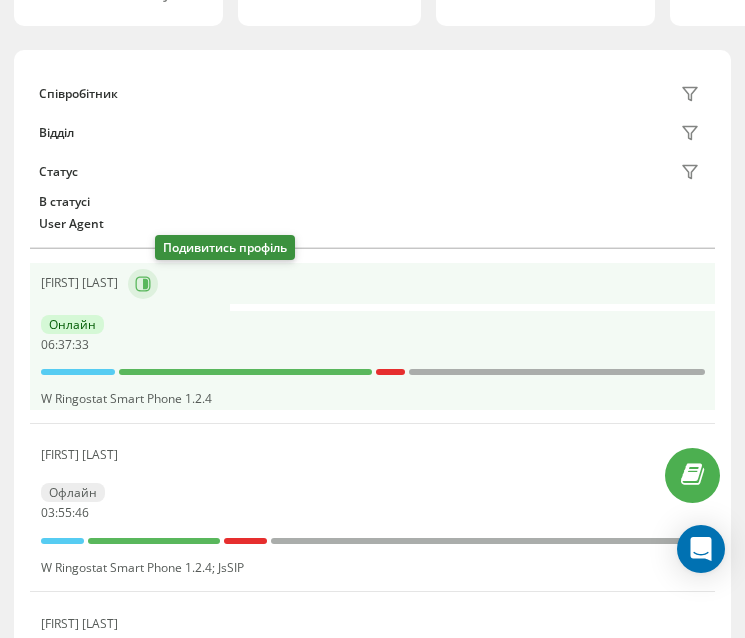click 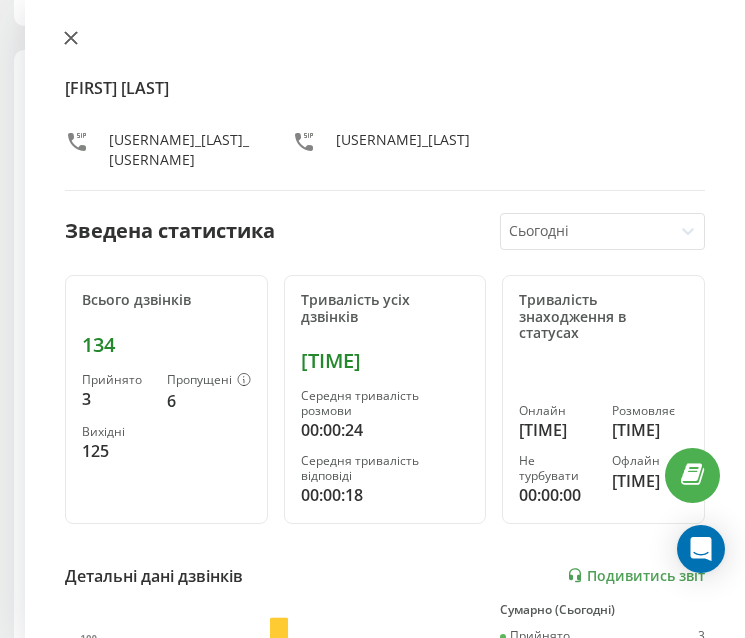click 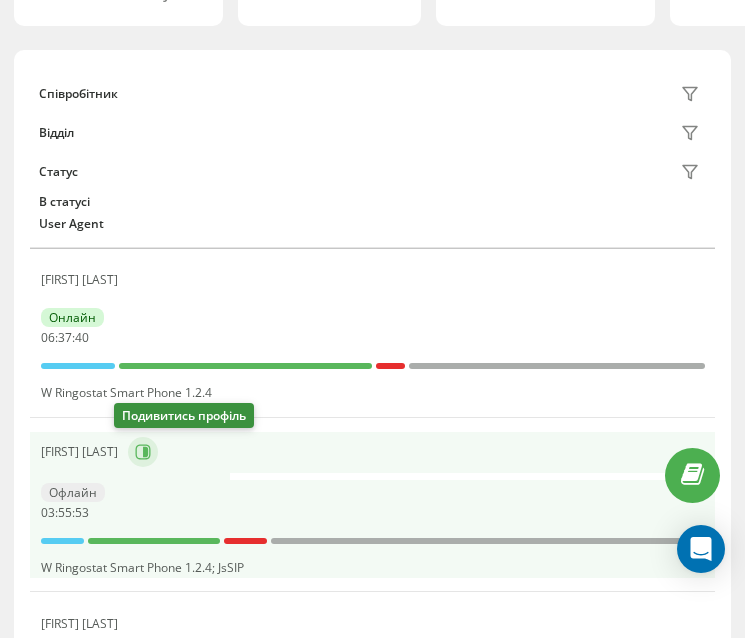 click at bounding box center (143, 452) 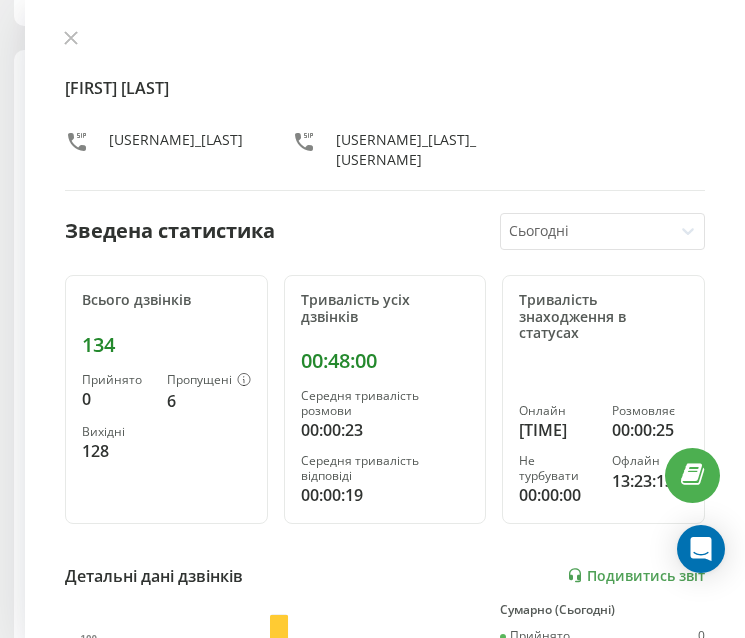 click on "[FIRST] [LAST] [USERNAME]_[LAST] [USERNAME]_[LAST]_[USERNAME] Зведена статистикаСьогодні Всього дзвінків 134 Прийнято 0 Пропущені 6 Вихідні 128 Тривалість усіх дзвінків 00:48:00 Середня тривалість розмови 00:00:23 Середня тривалість відповіді 00:00:19 Тривалість знаходження в статусах Онлайн 02:58:36 Розмовляє 00:00:25 Не турбувати 00:00:00 Офлайн 13:23:13 Детальні дані дзвінків Подивитись звіт 5 серп 0 50 100 Сумарно (Сьогодні) Прийнято 0 Пропущені 6 Вихідні 128 Подивитись деталі Детальні дані статусів 5 серп Сумарно (Сьогодні) Онлайн 02:58:36 Розмовляє 00:00:25 Не турбувати 00:00:00 Офлайн 13:23:13 Подивитись деталі" at bounding box center [385, 319] 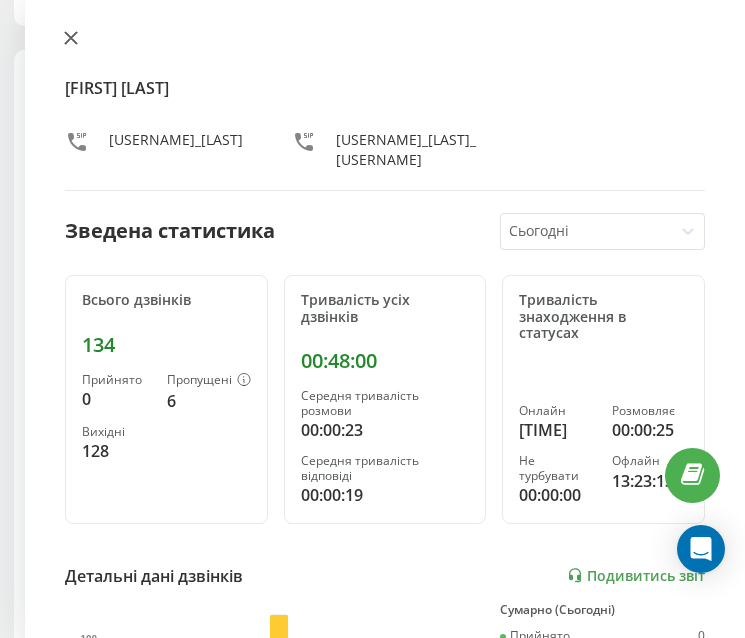 click 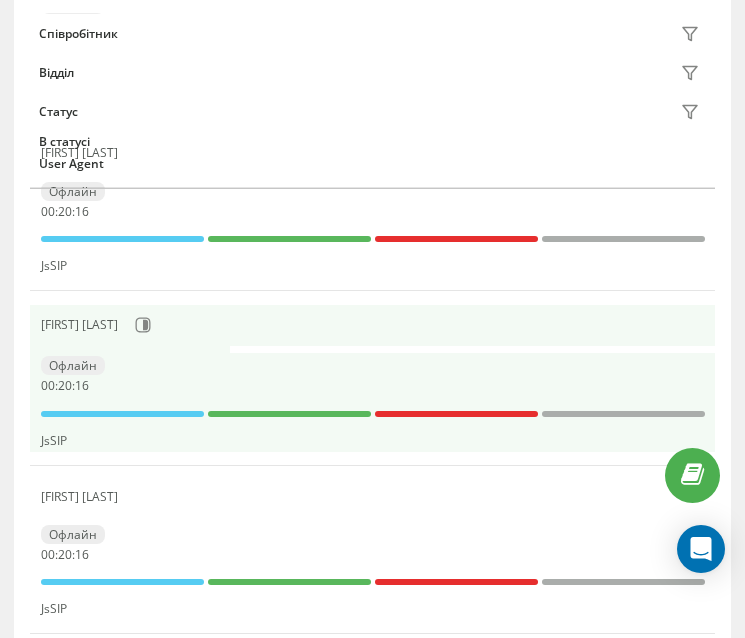 scroll, scrollTop: 705, scrollLeft: 0, axis: vertical 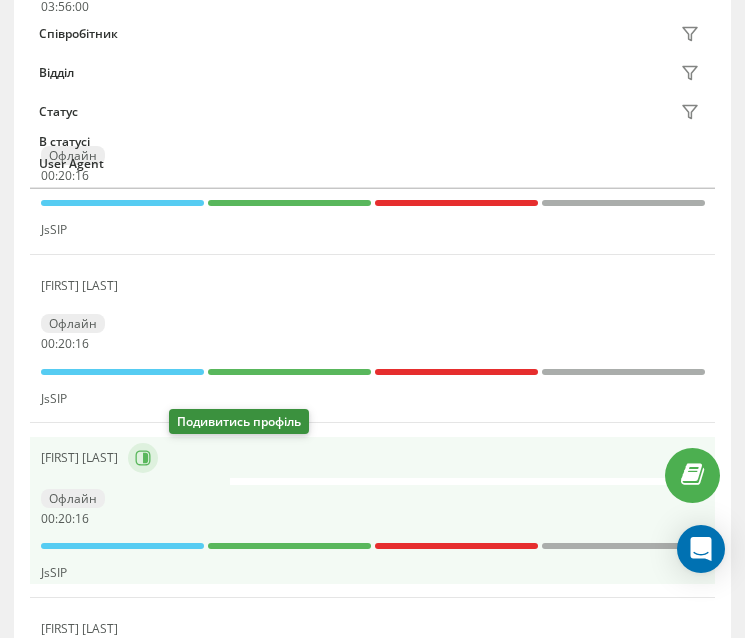 click 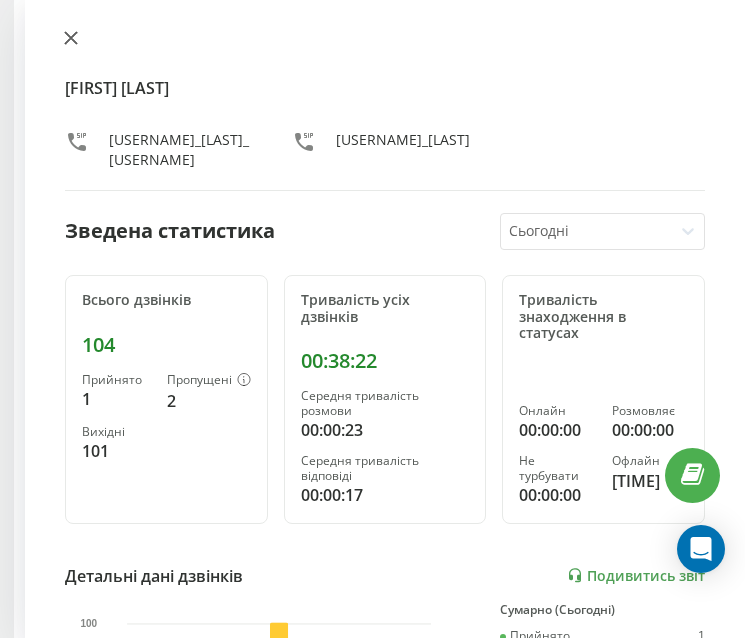 click 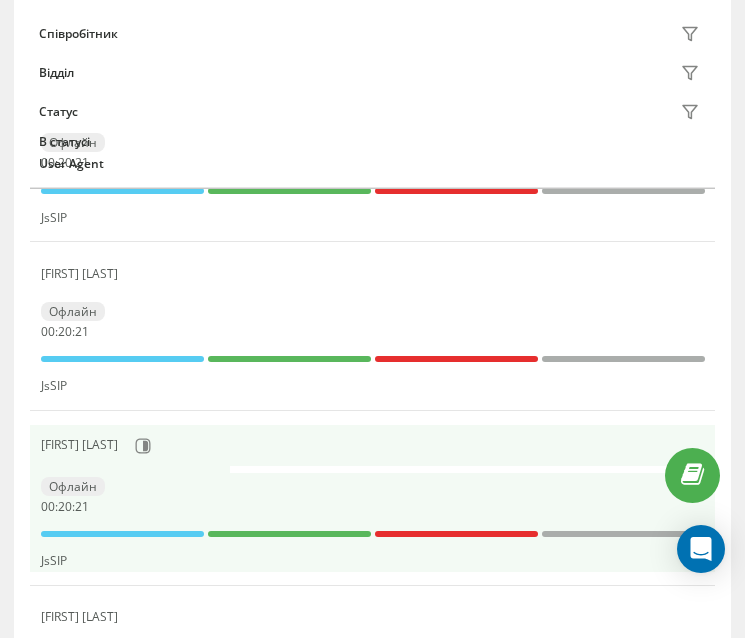 scroll, scrollTop: 905, scrollLeft: 0, axis: vertical 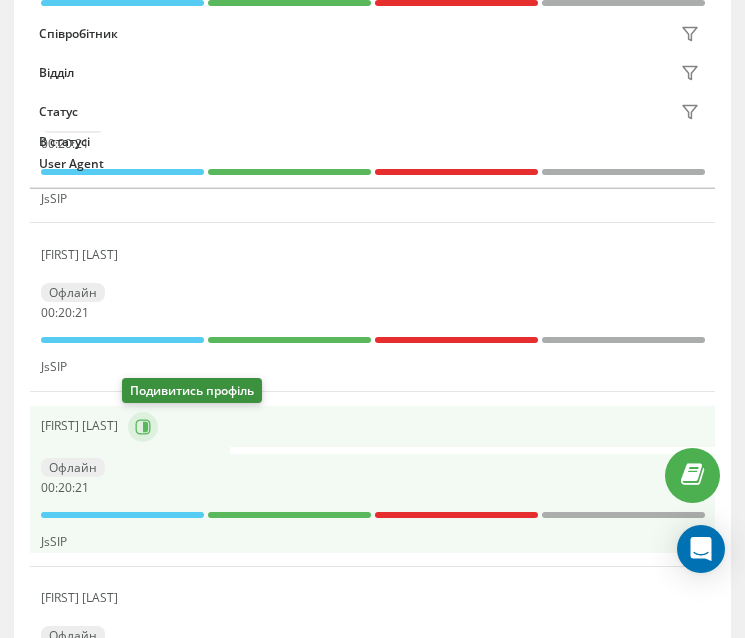 click 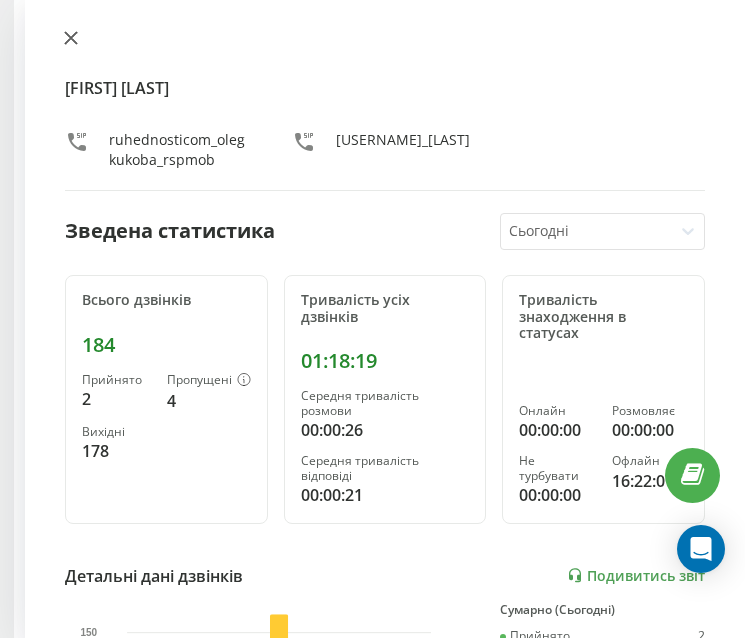 click 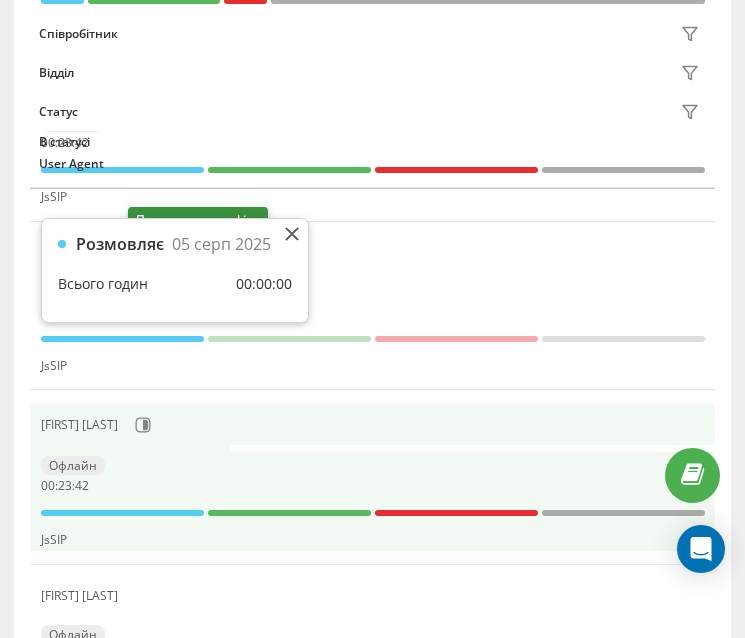 scroll, scrollTop: 805, scrollLeft: 0, axis: vertical 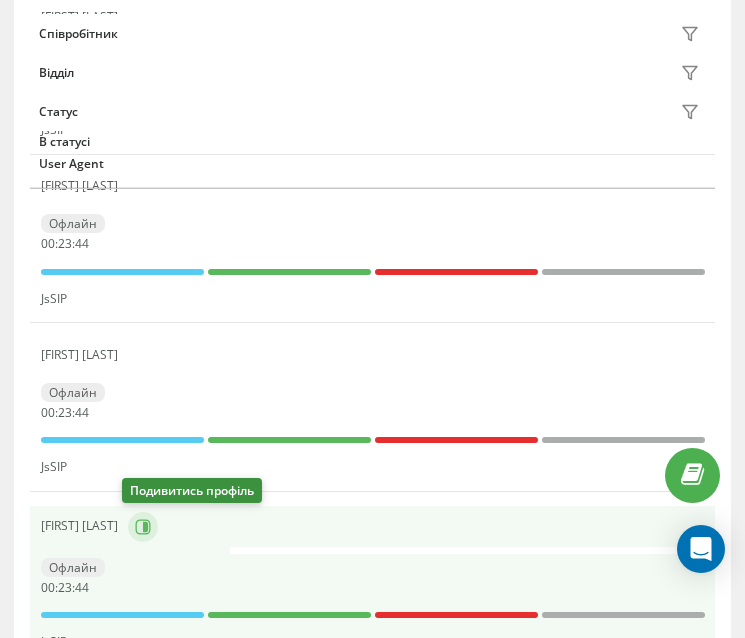 click 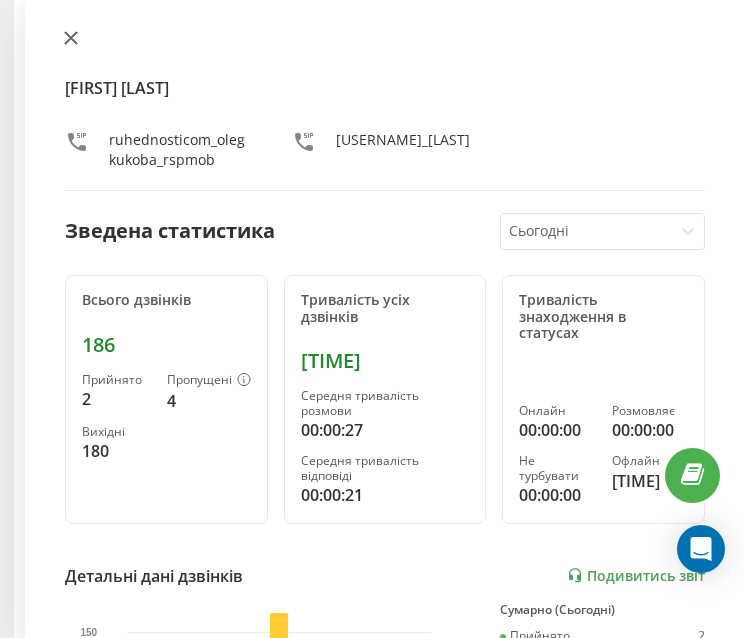 click 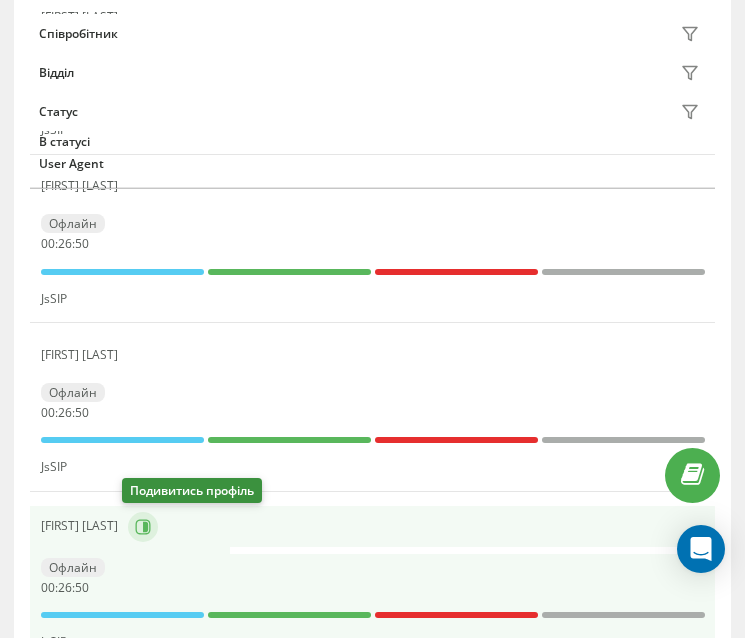 click 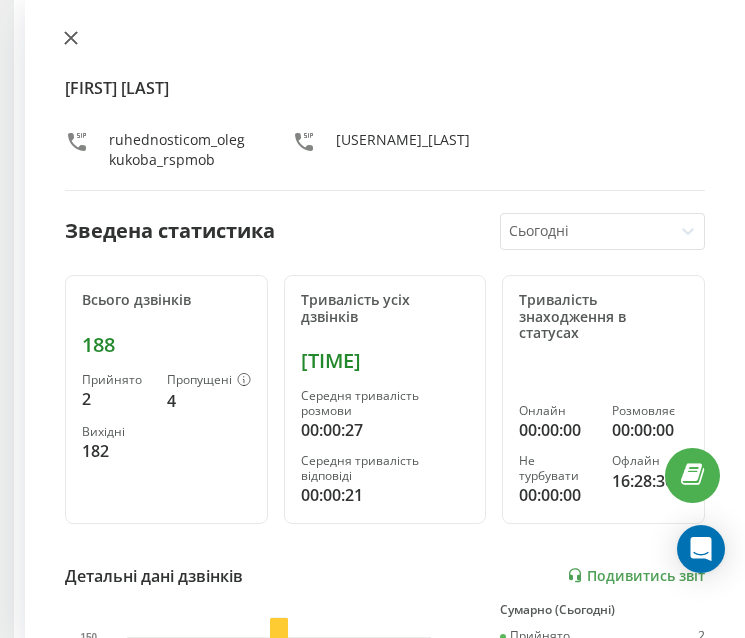 click 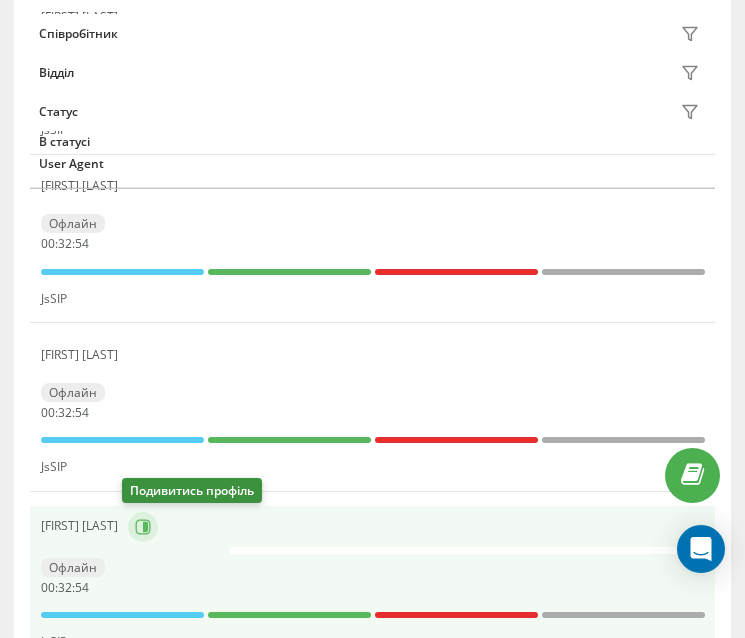 click at bounding box center [143, 527] 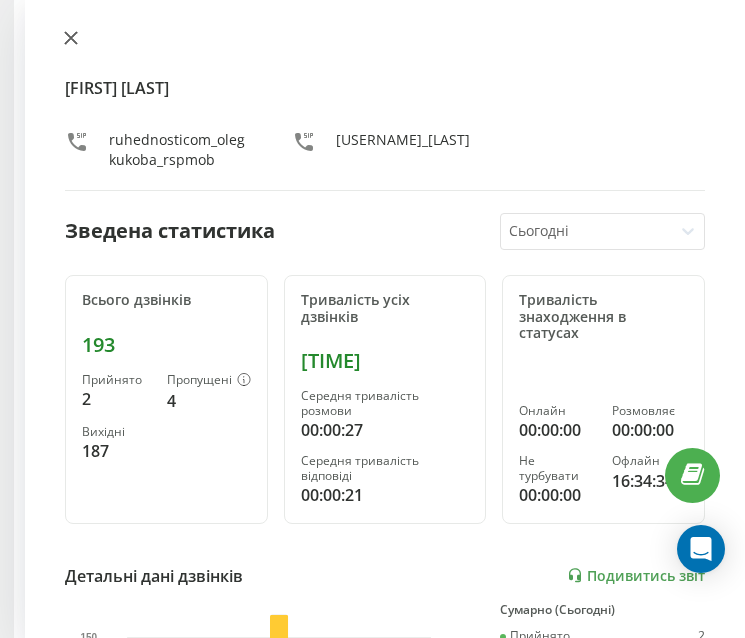 click 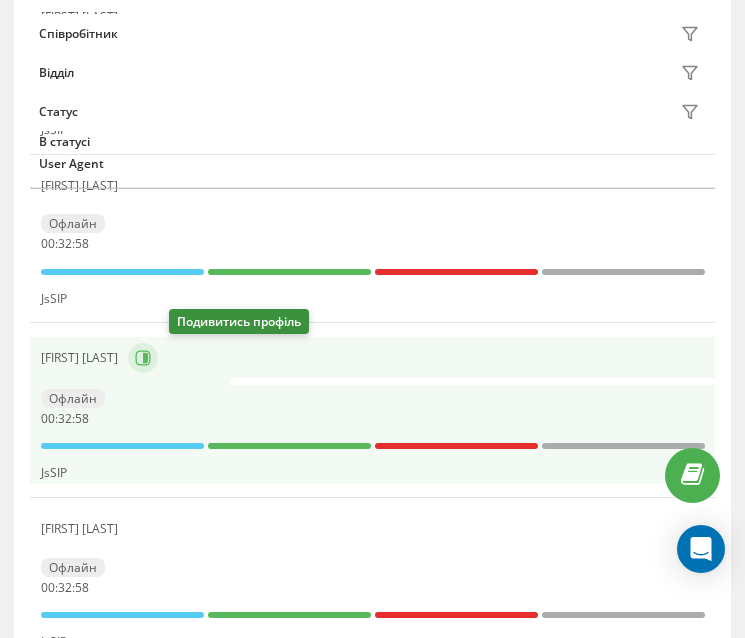 click at bounding box center [143, 358] 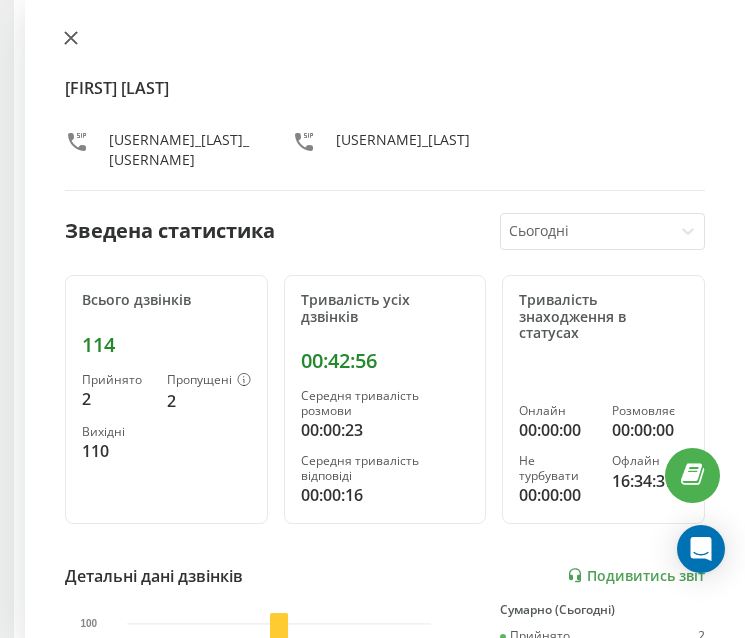 click at bounding box center (71, 39) 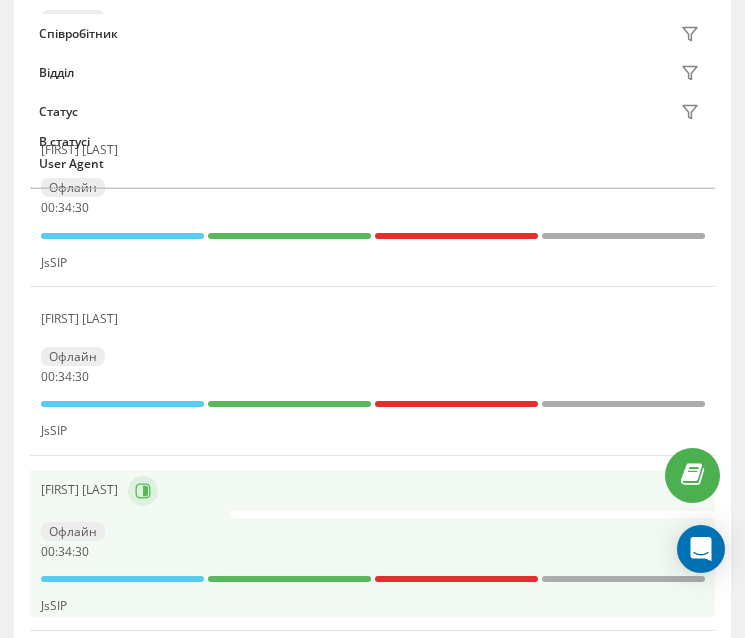 scroll, scrollTop: 905, scrollLeft: 0, axis: vertical 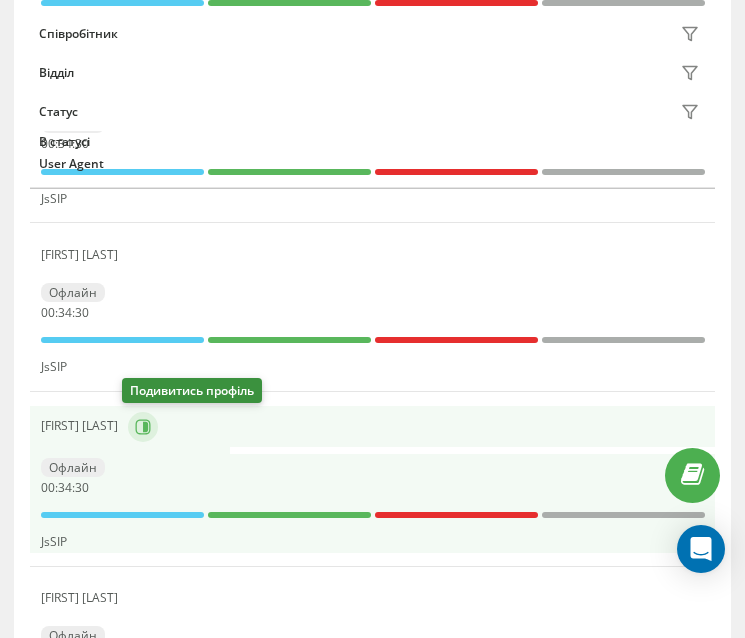 click 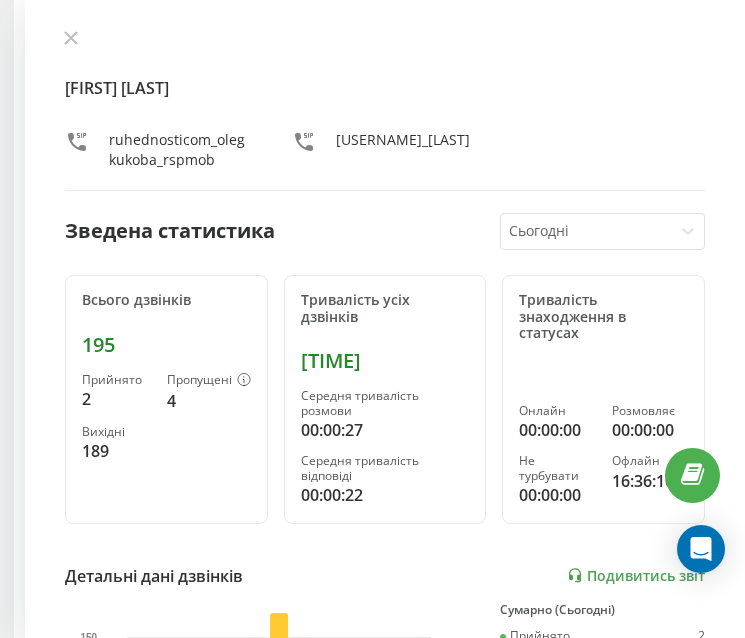 click on "[FIRST] [LAST] [USERNAME]_[LAST]_[USERNAME] [USERNAME]_[LAST]" at bounding box center [385, 110] 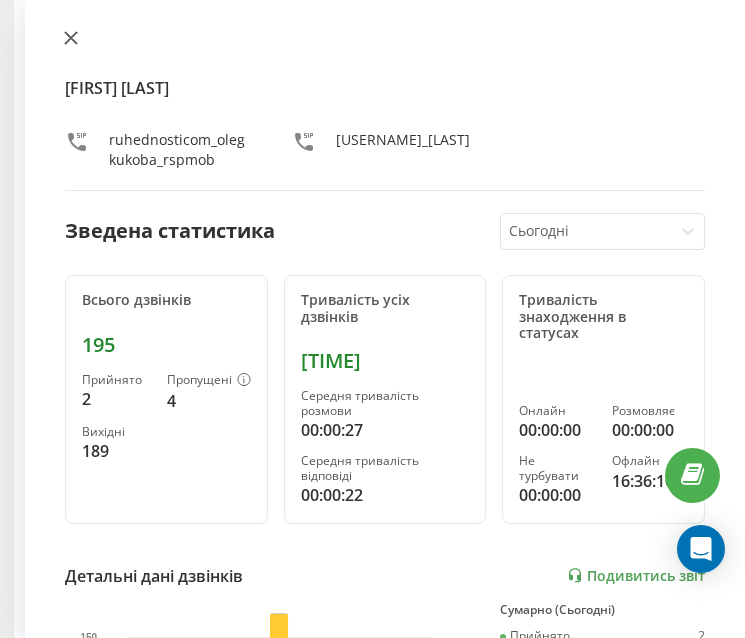 click 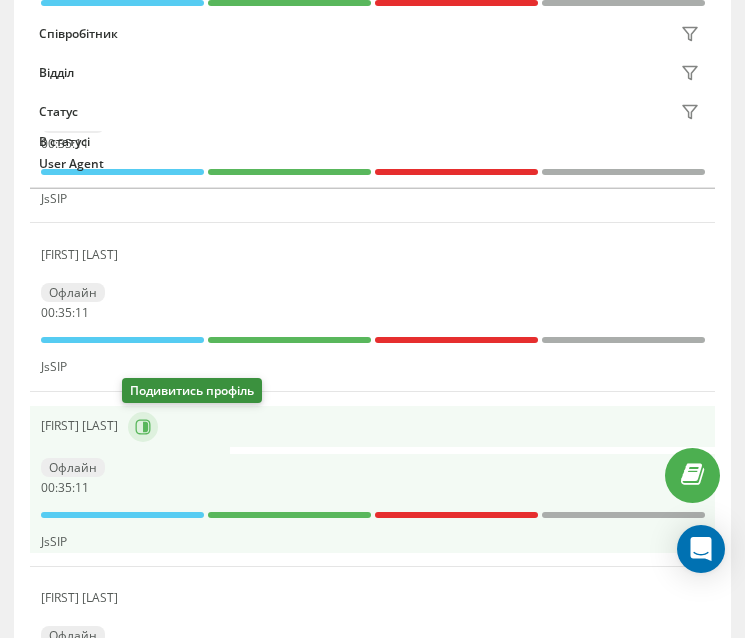 click 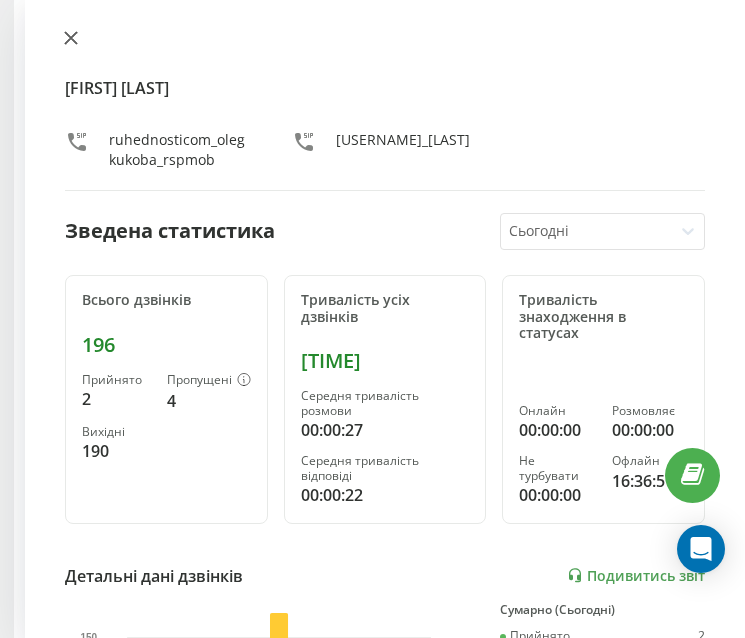 click at bounding box center [71, 39] 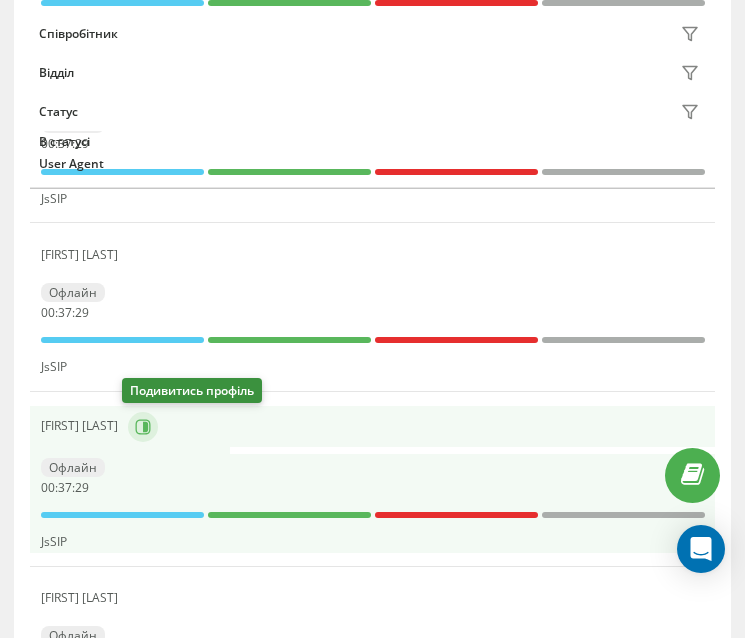 click 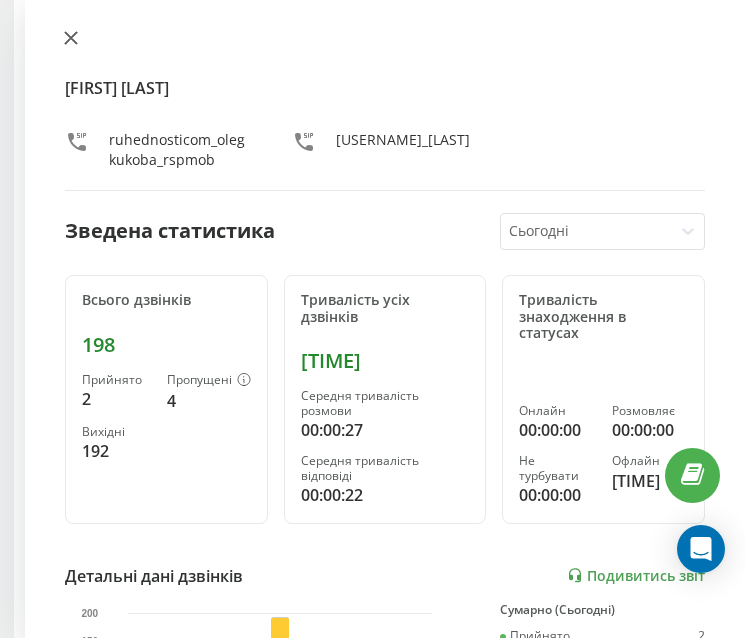 click at bounding box center (71, 39) 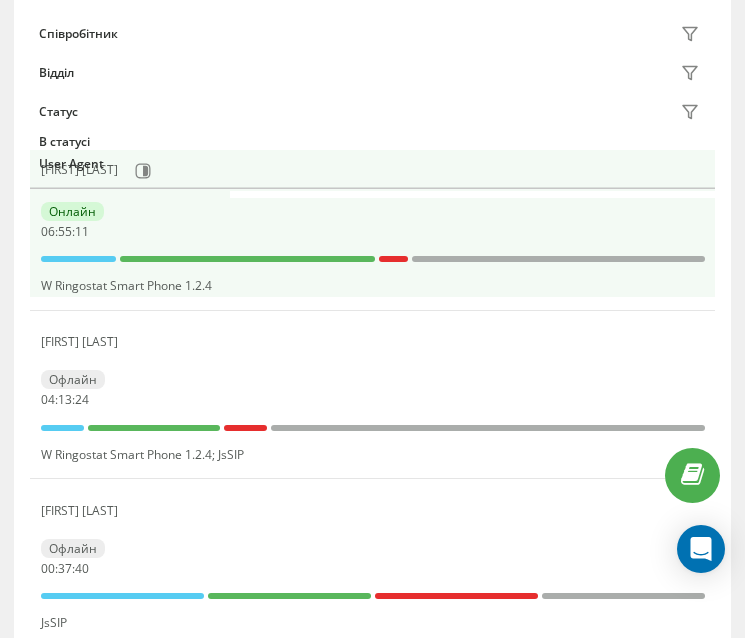 scroll, scrollTop: 205, scrollLeft: 0, axis: vertical 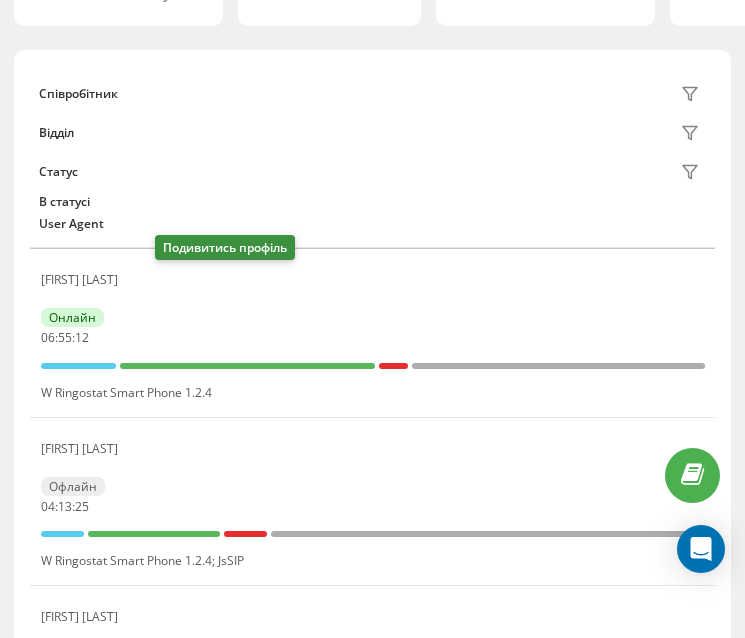 click 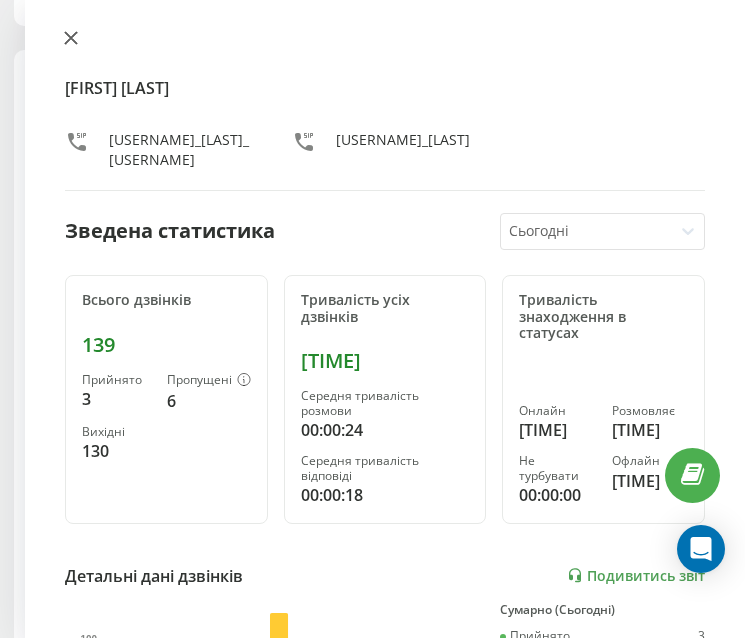 click 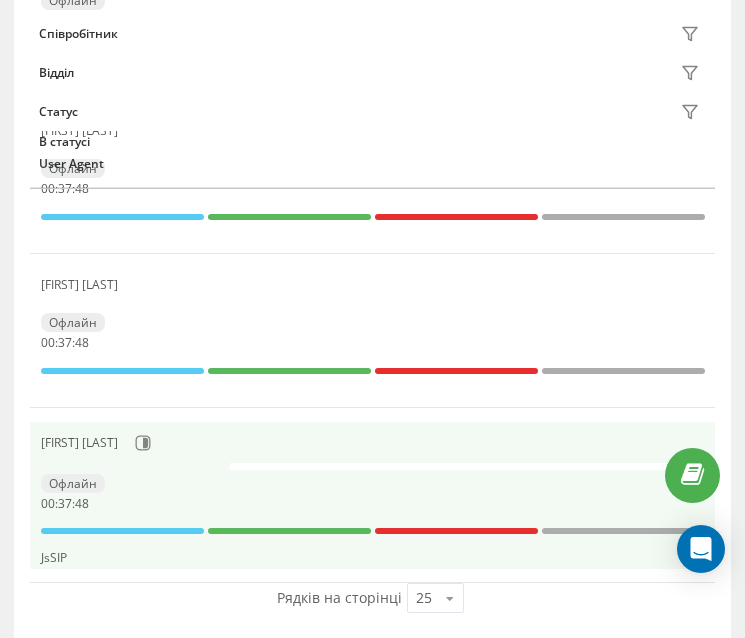 scroll, scrollTop: 3111, scrollLeft: 0, axis: vertical 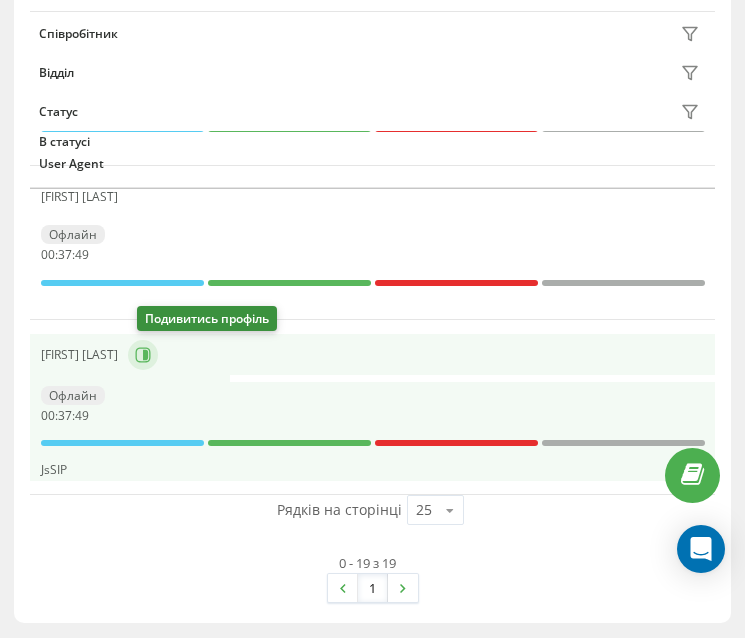 click 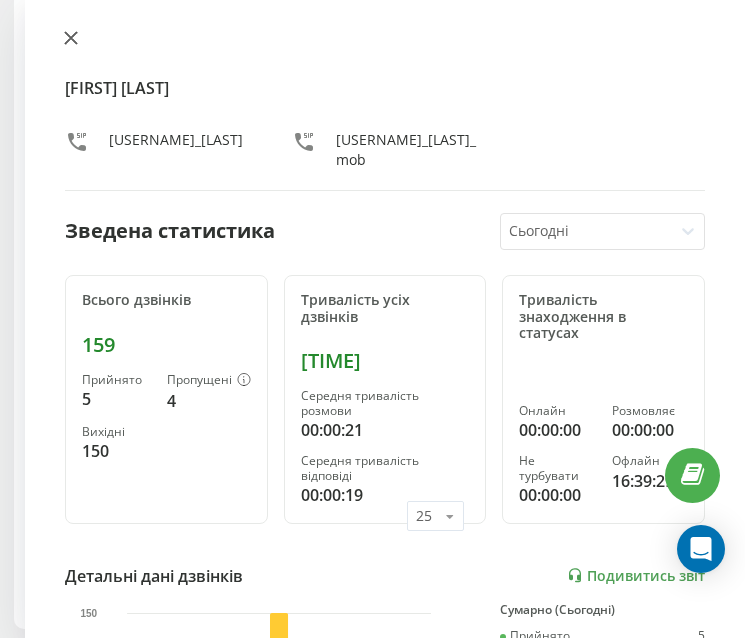 click 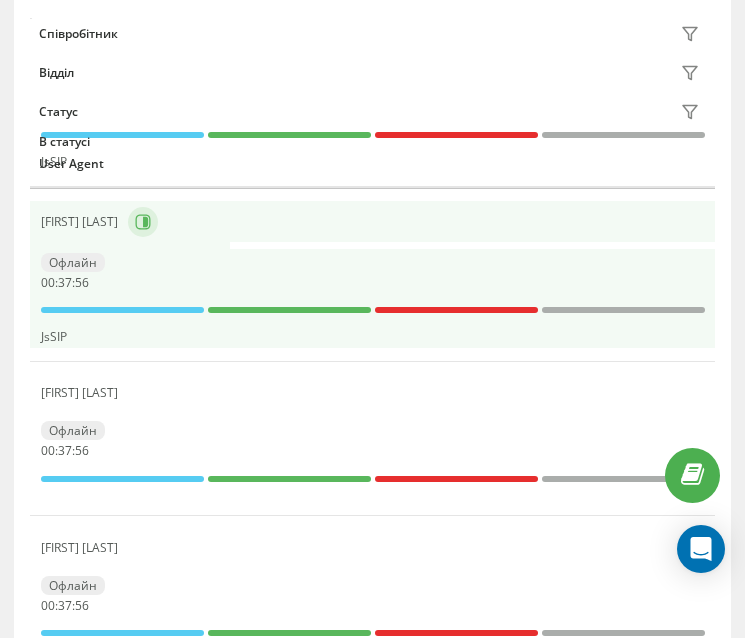 scroll, scrollTop: 2705, scrollLeft: 0, axis: vertical 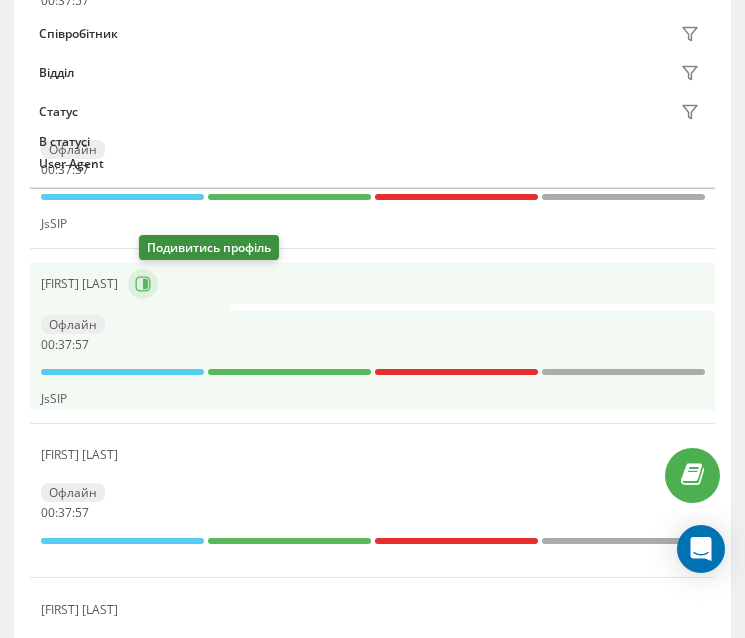 click 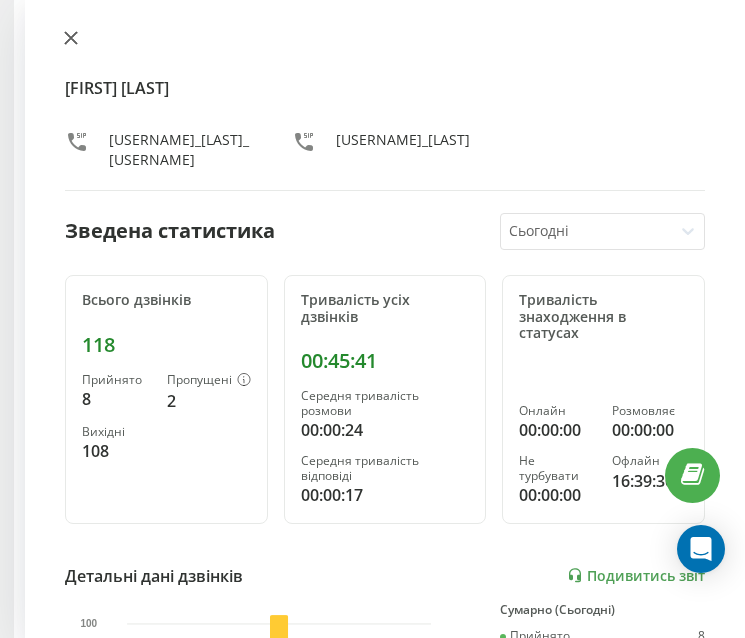 click 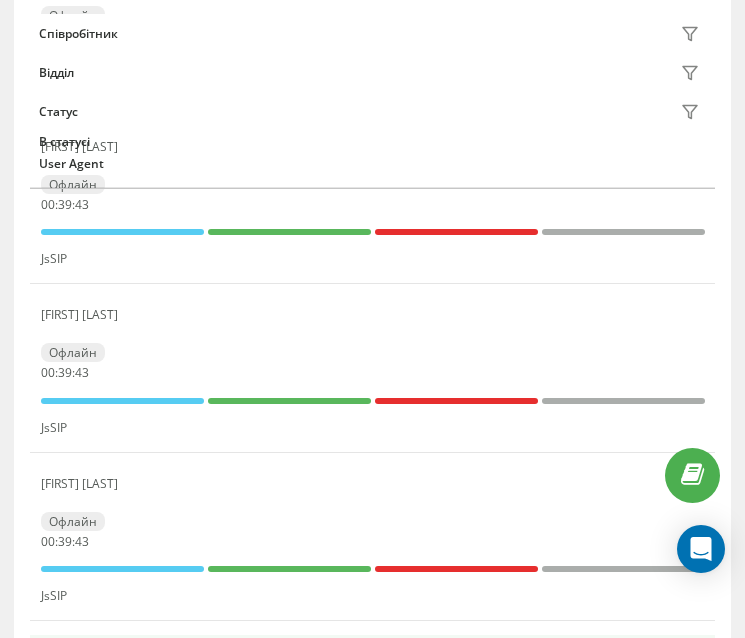 scroll, scrollTop: 1005, scrollLeft: 0, axis: vertical 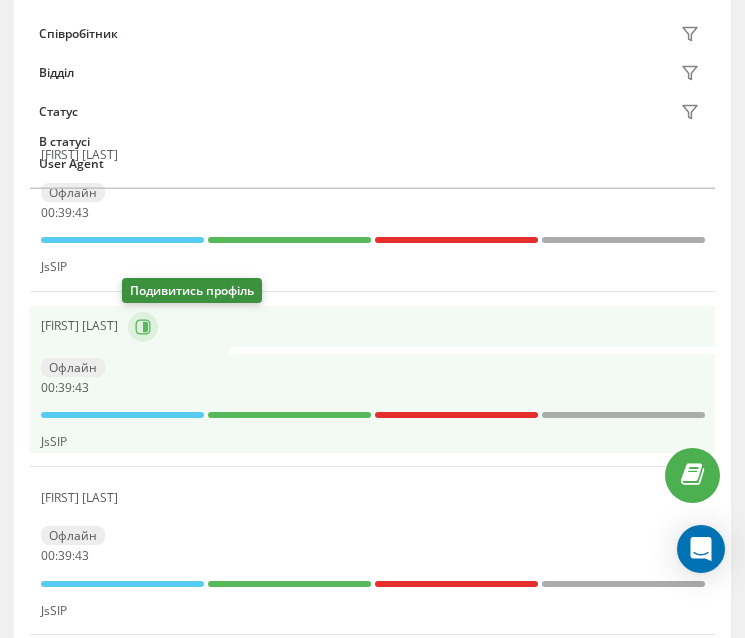 click 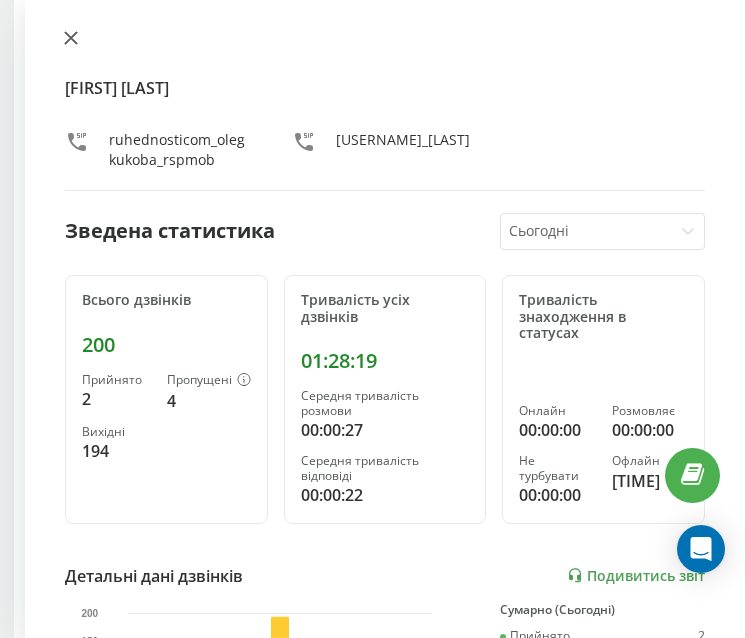 click at bounding box center (71, 39) 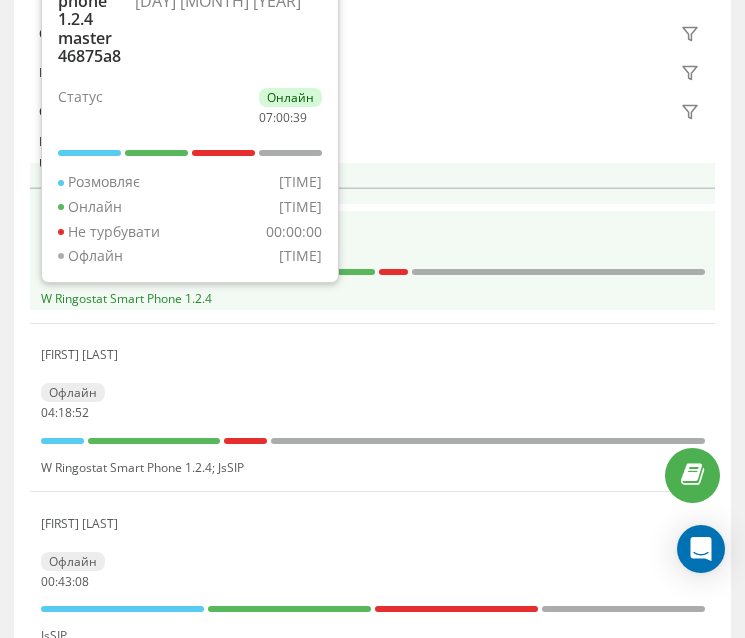 scroll, scrollTop: 205, scrollLeft: 0, axis: vertical 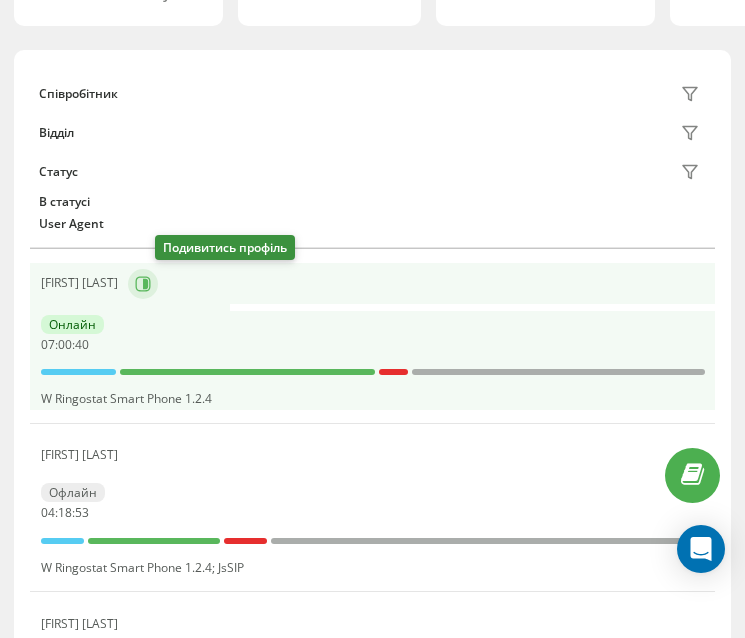 click 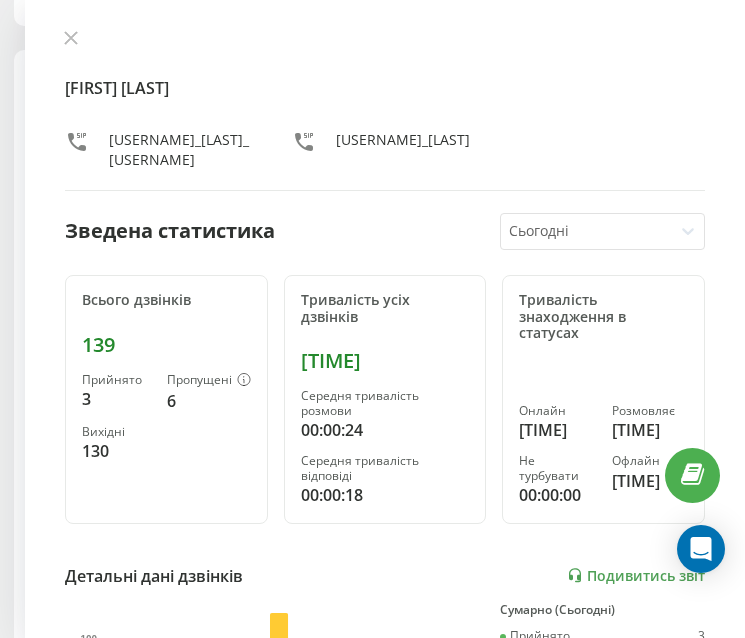 click on "[FIRST] [LAST] [USERNAME]_[LAST]_[USERNAME] [USERNAME]_[LAST] Зведена статистикаСьогодні Всього дзвінків 139 Прийнято 3 Пропущені 6 Вихідні 130 Тривалість усіх дзвінків 00:53:25 Середня тривалість розмови 00:00:24 Середня тривалість відповіді 00:00:18 Тривалість знаходження в статусах Онлайн 07:50:58 Розмовляє 01:34:40 Не турбувати 00:00:00 Офлайн 08:53:51 Детальні дані дзвінків Подивитись звіт 5 серп 0 50 100 Сумарно (Сьогодні) Прийнято 3 Пропущені 6 Вихідні 130 Подивитись деталі Детальні дані статусів 5 серп Сумарно (Сьогодні) Онлайн 07:50:58 Розмовляє 01:34:40 Не турбувати 00:00:00 Офлайн 08:53:51" at bounding box center [385, 319] 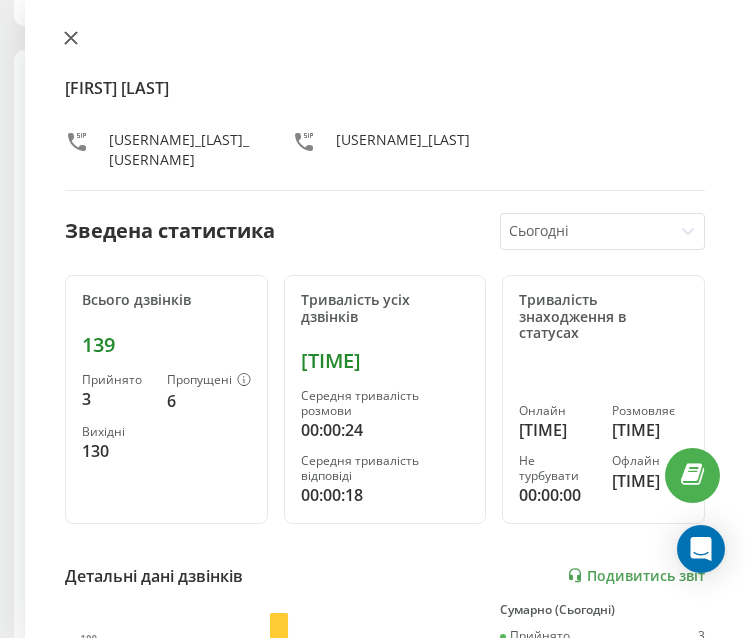 click 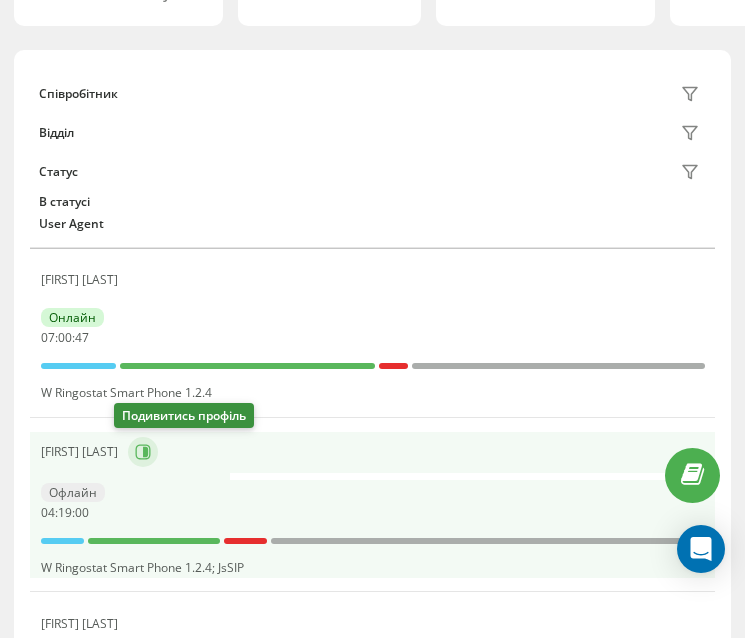 click 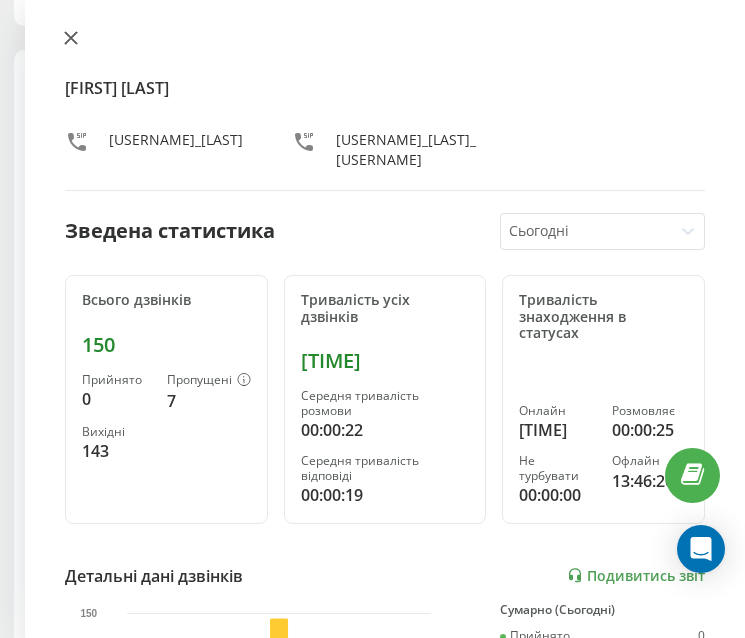 click at bounding box center [71, 39] 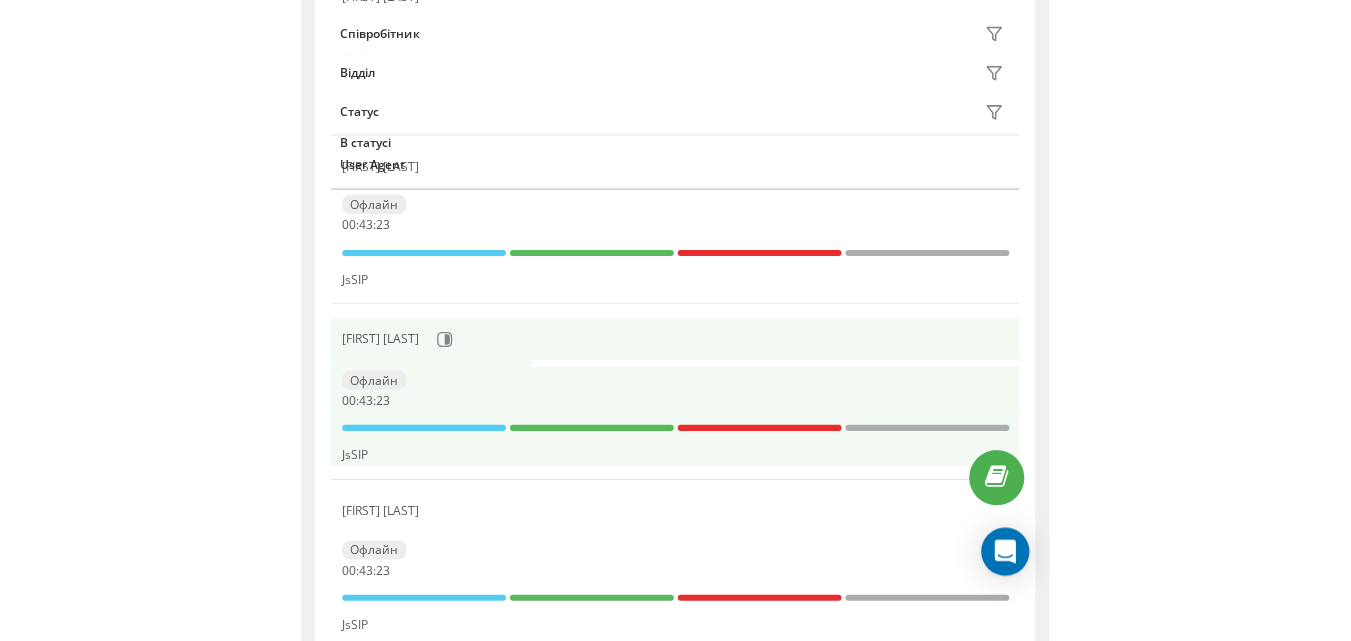 scroll, scrollTop: 905, scrollLeft: 0, axis: vertical 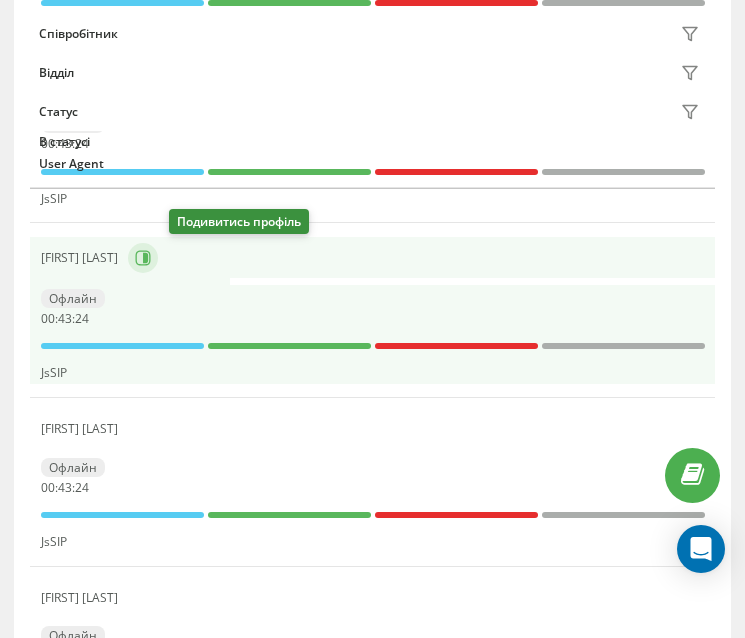 click 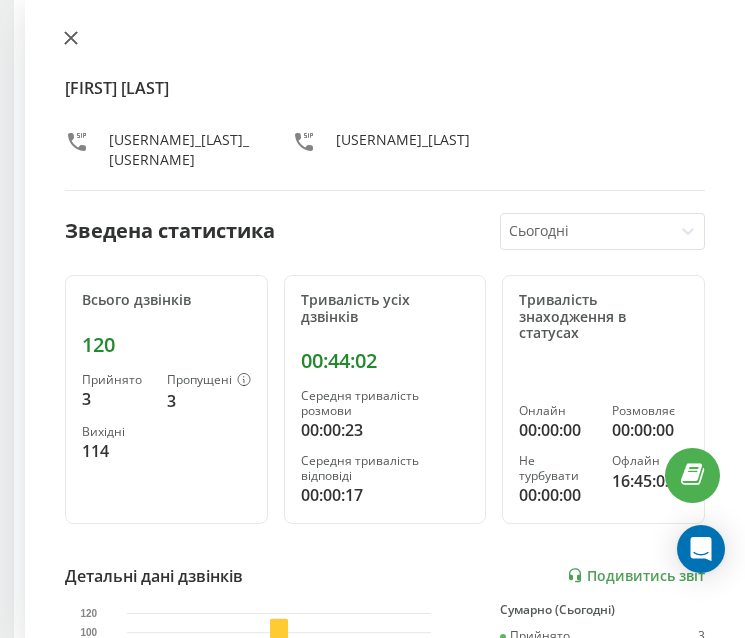 click 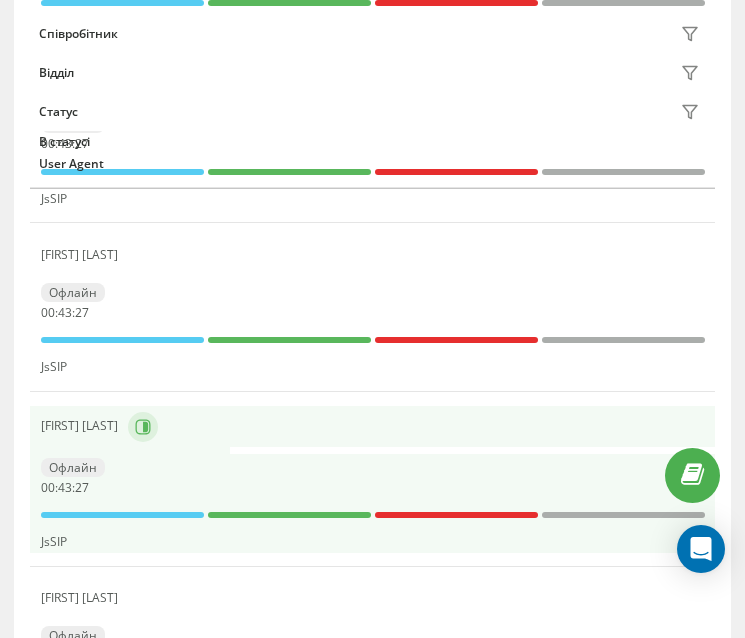 click 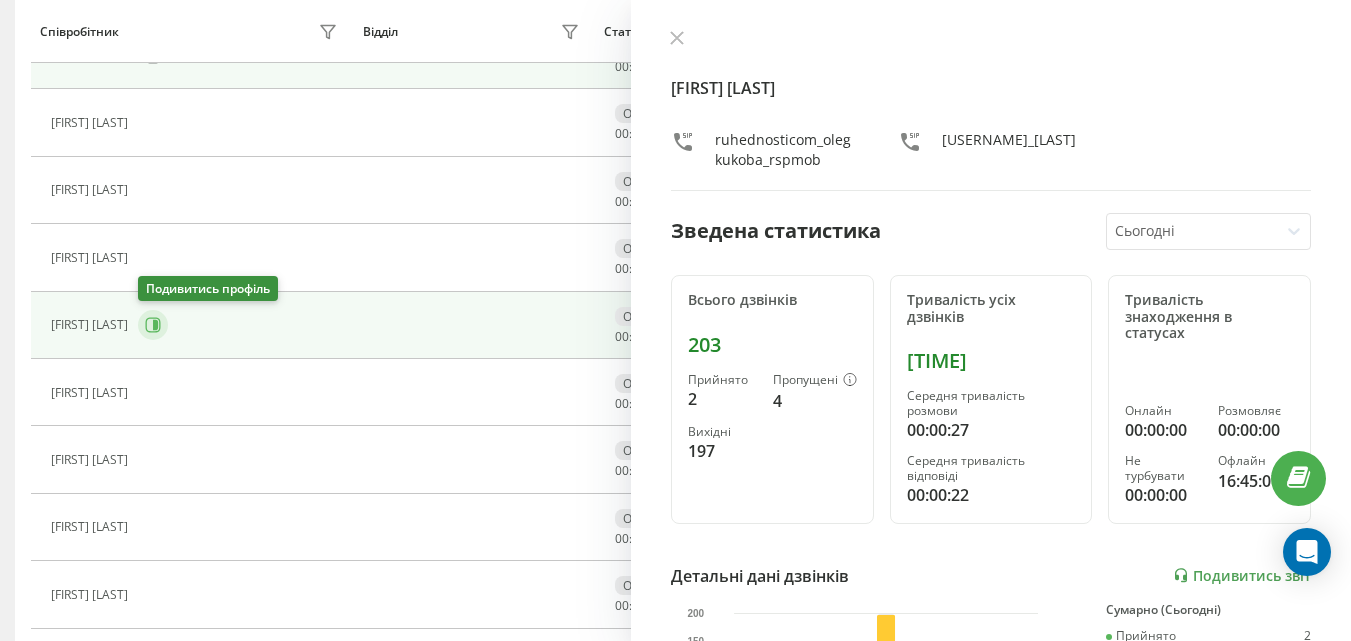 scroll, scrollTop: 433, scrollLeft: 0, axis: vertical 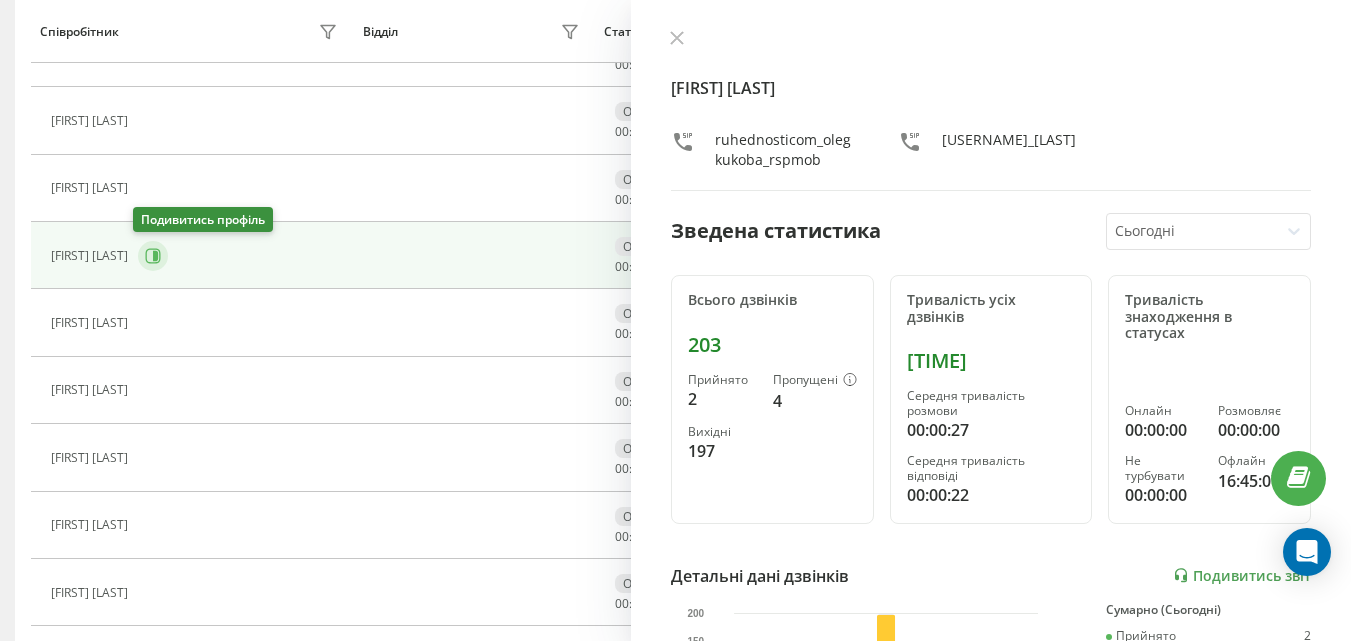 click 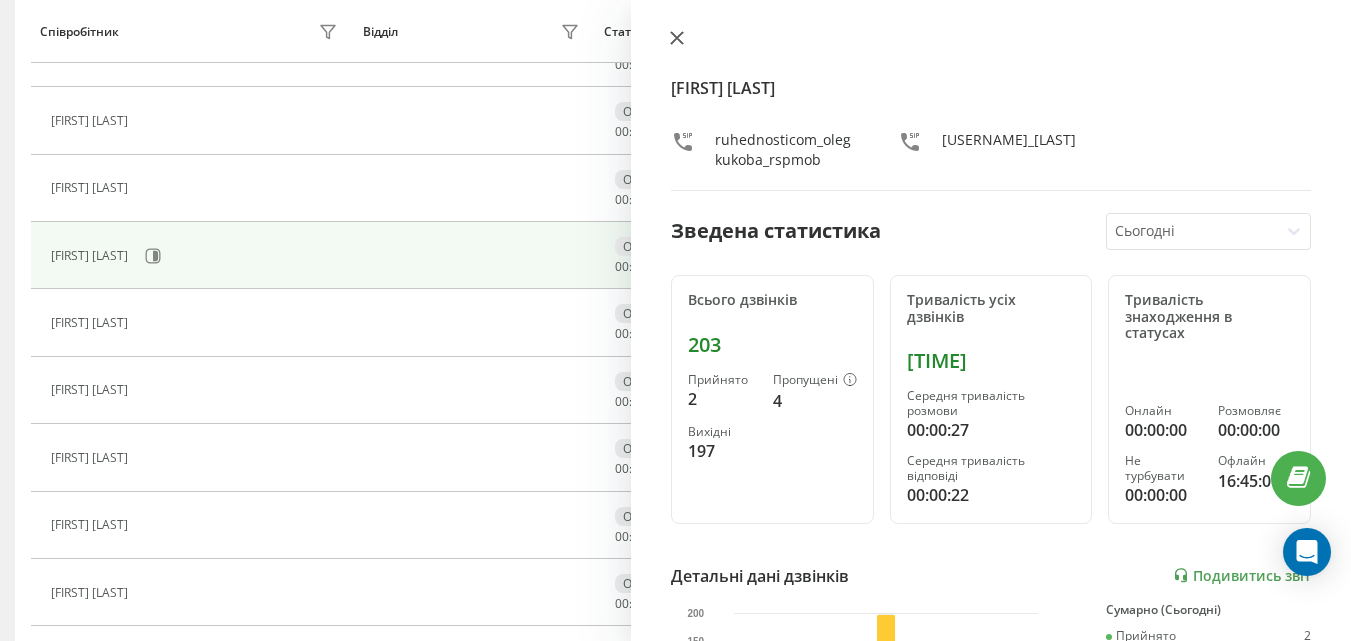 click at bounding box center [677, 39] 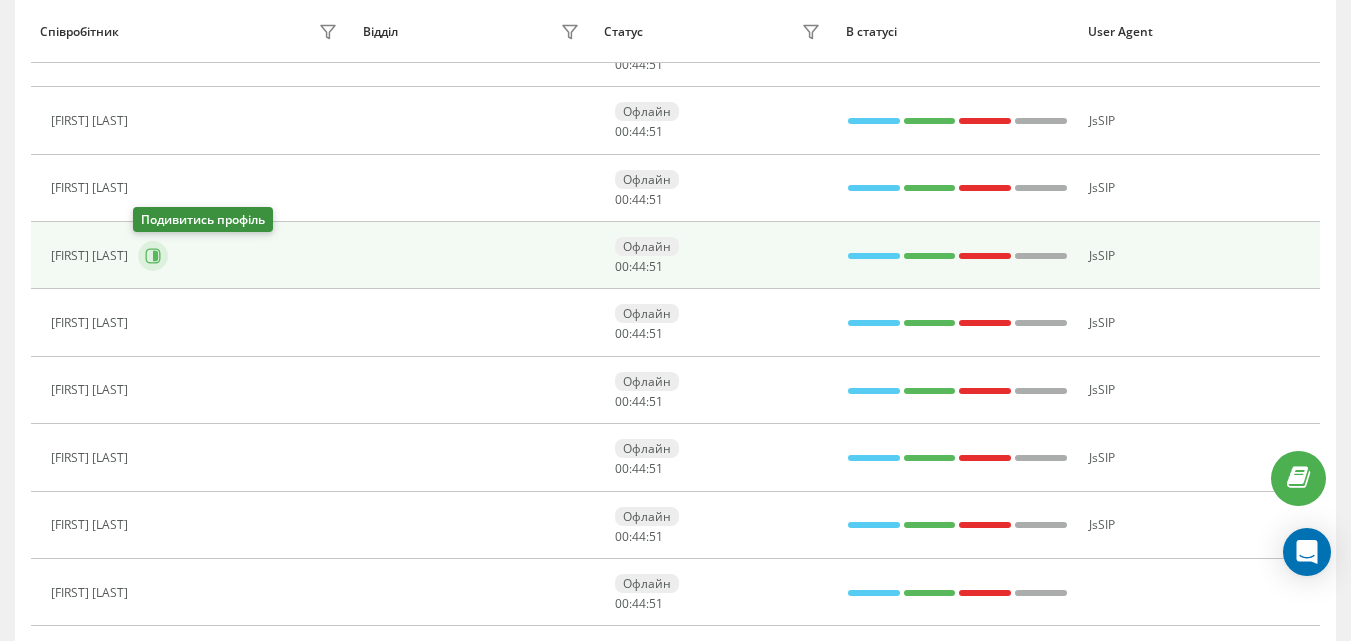 click at bounding box center (153, 256) 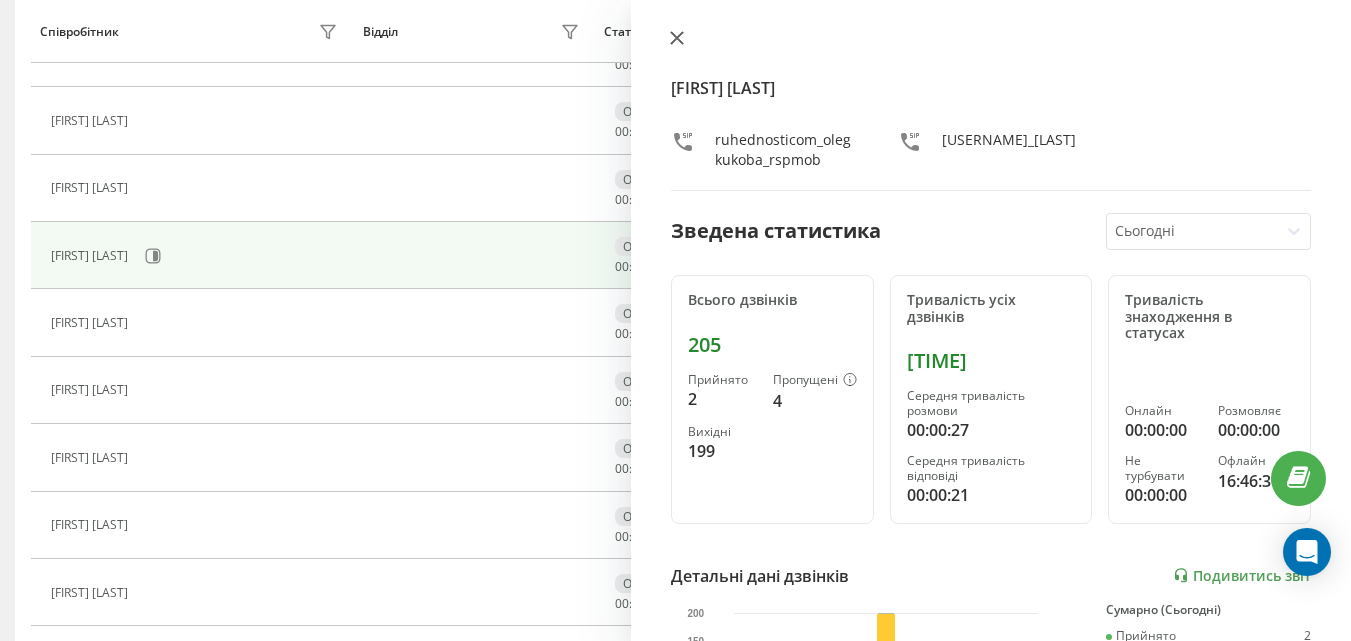 click at bounding box center [677, 39] 